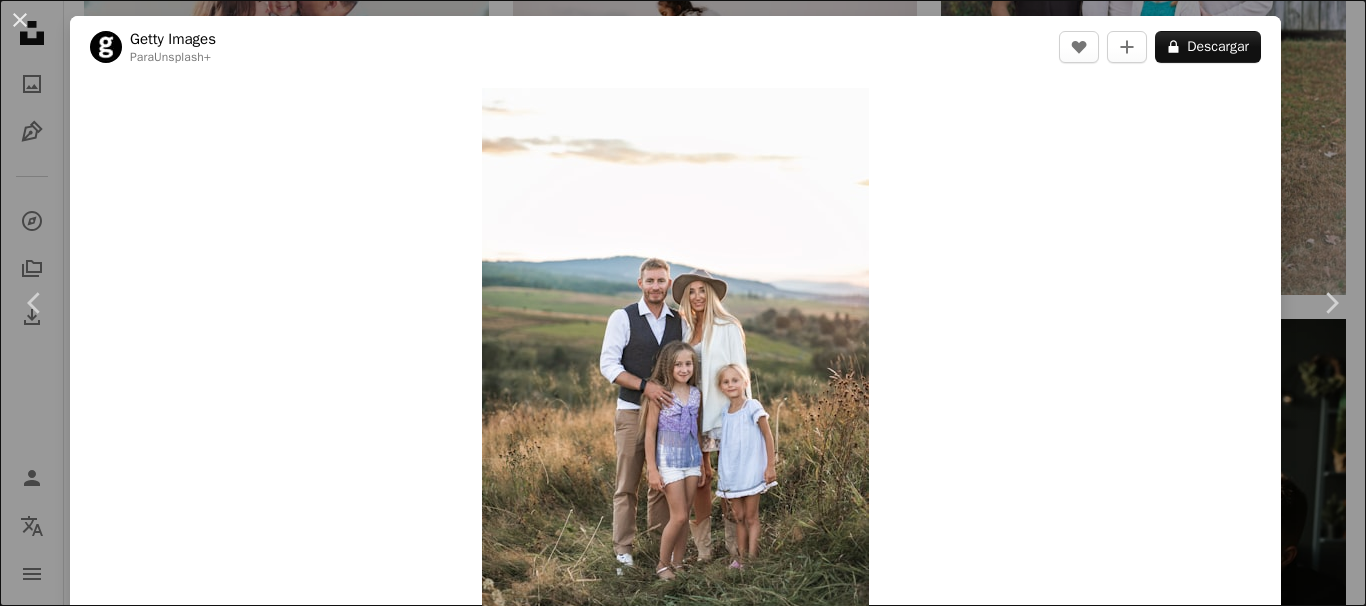 scroll, scrollTop: 2288, scrollLeft: 0, axis: vertical 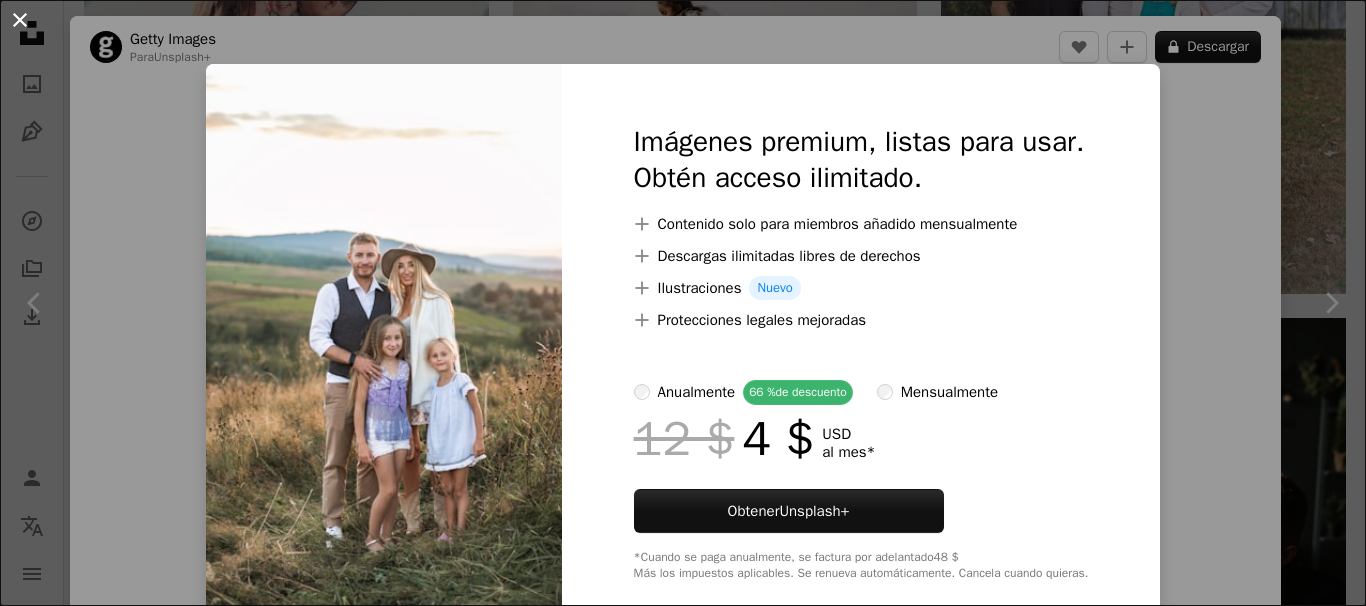 click on "An X shape" at bounding box center [20, 20] 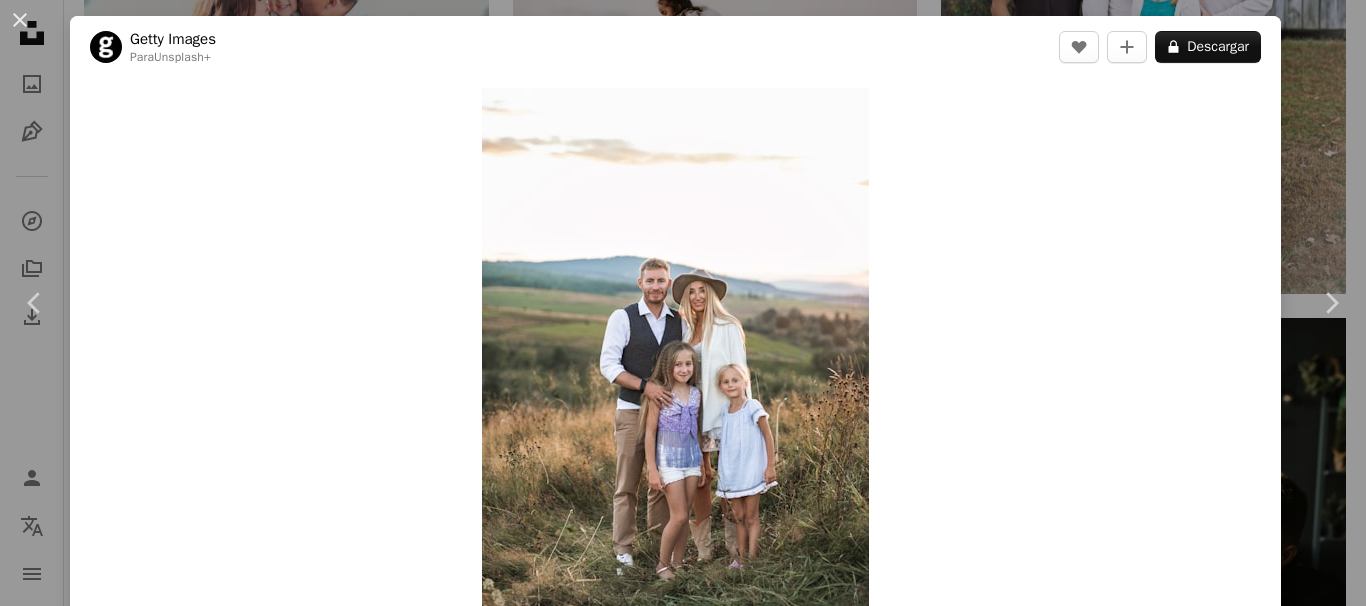 click on "An X shape" at bounding box center [20, 20] 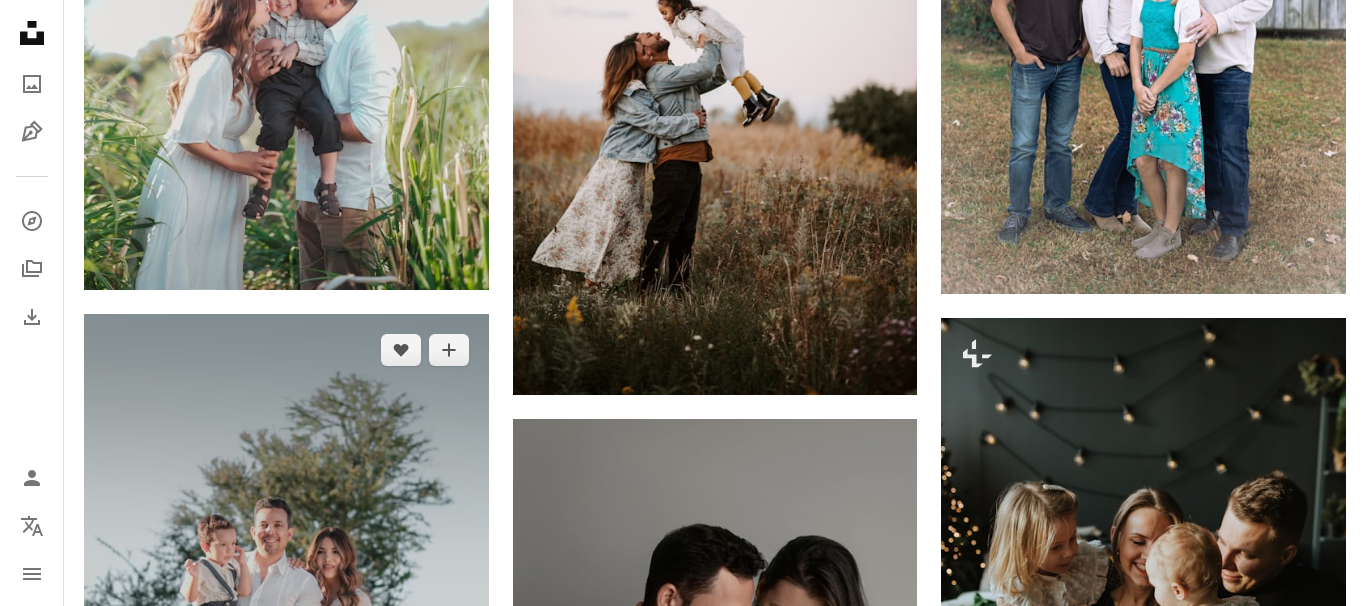 click at bounding box center [286, 617] 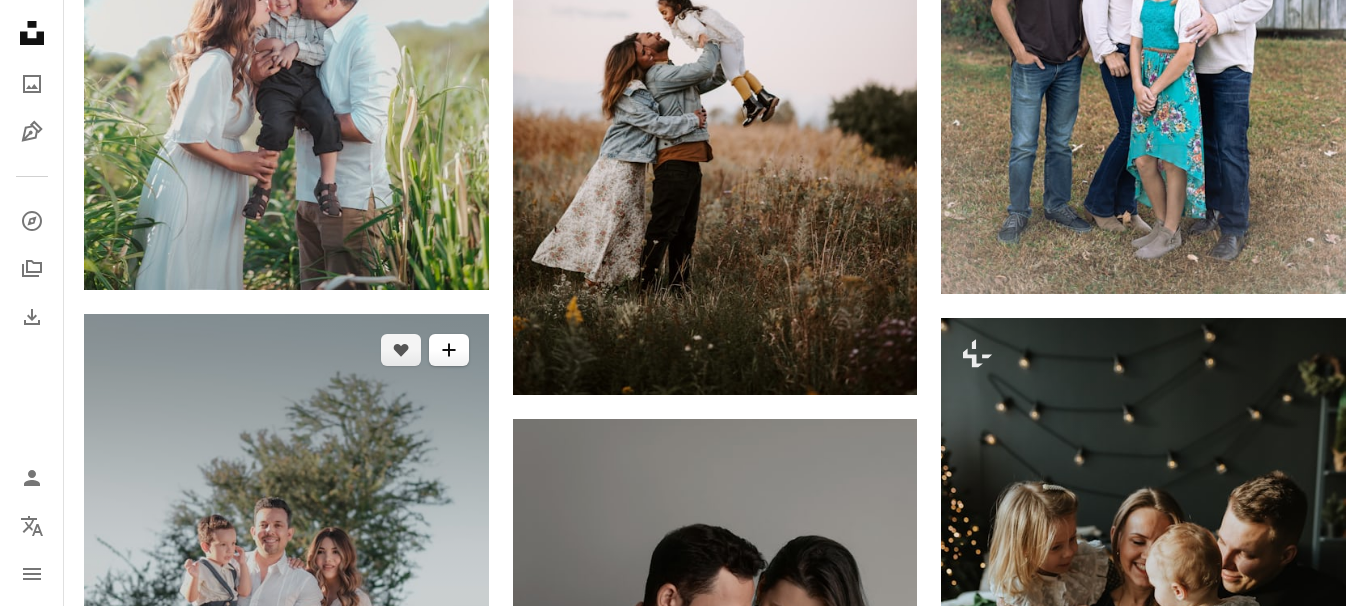 click on "A plus sign" at bounding box center [449, 350] 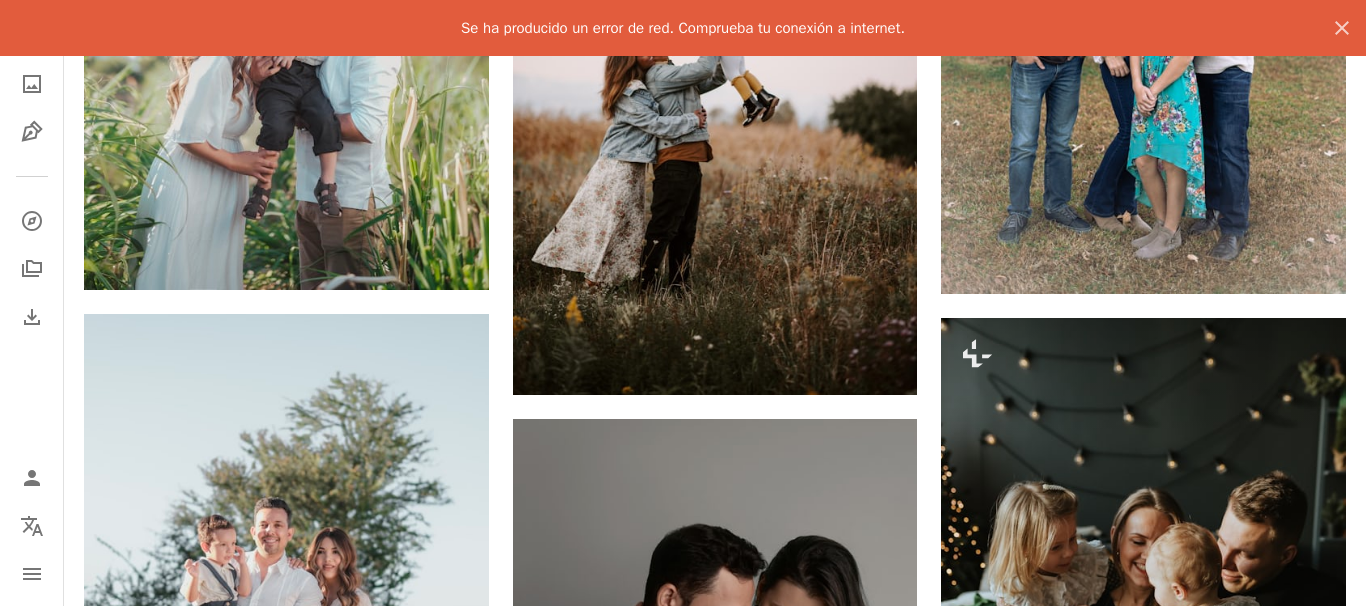 click at bounding box center (373, 6648) 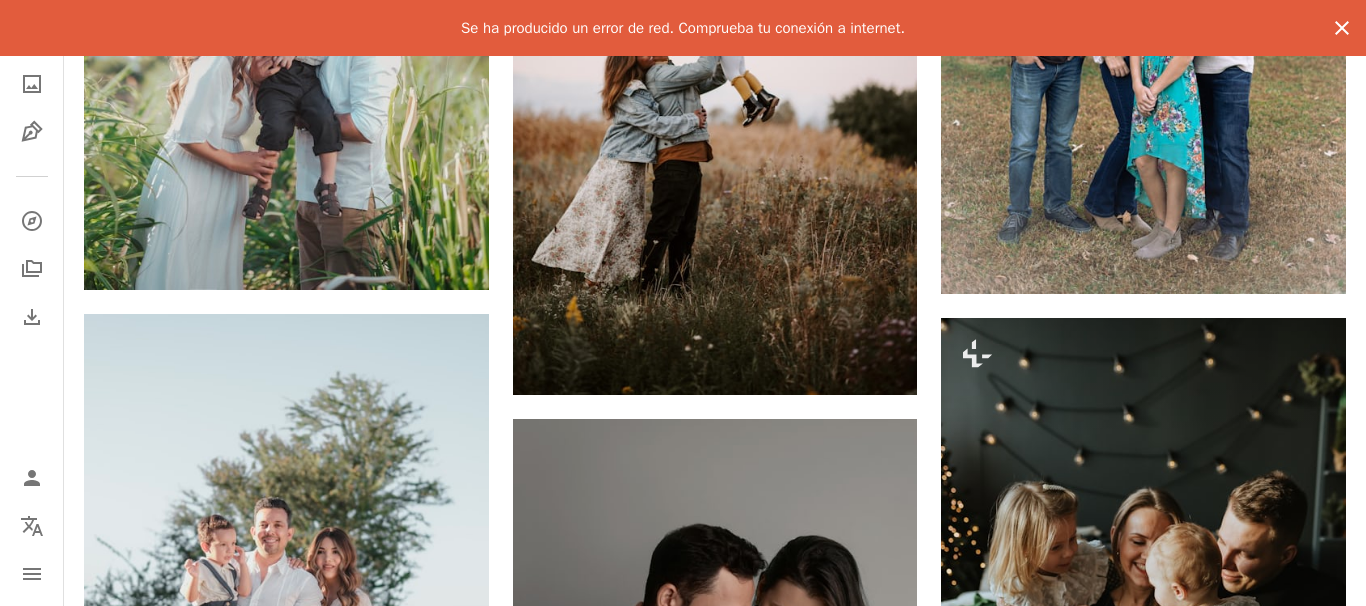 click on "An X shape" 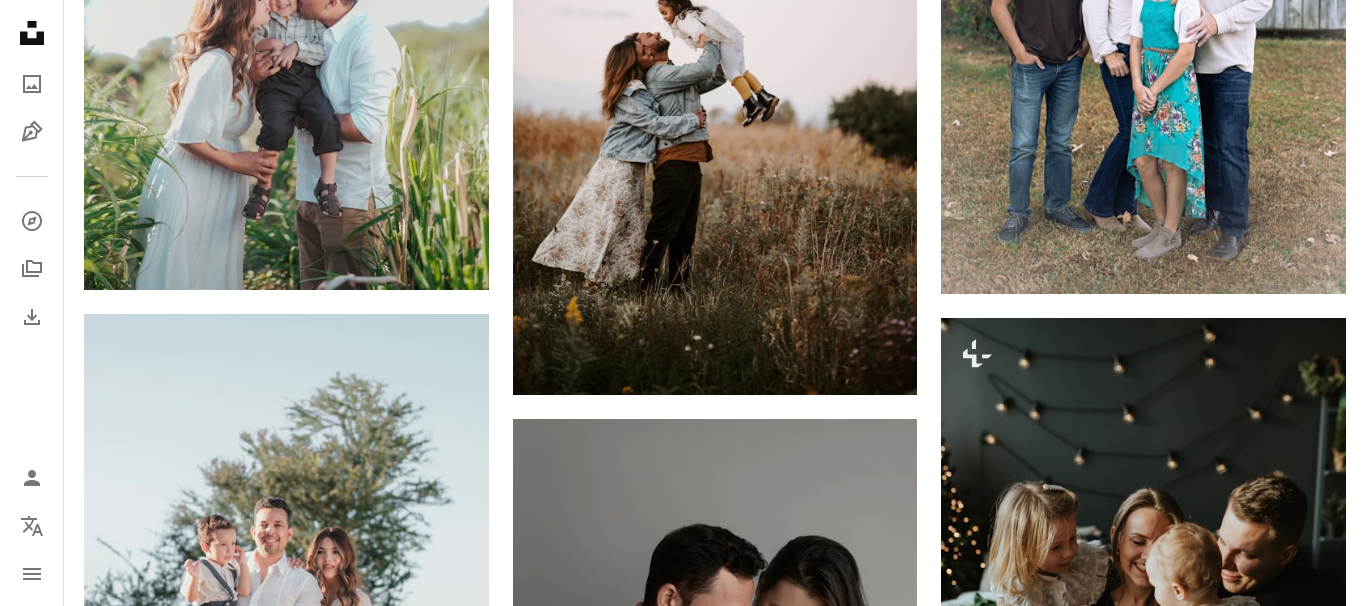 click on "An X shape Únete a Unsplash ¿Ya tienes una cuenta?  Inicia sesión Nombre Apellidos Correo electrónico Nombre de usuario  (únicamente letras, números y guiones bajos) Contraseña  (mín. 8 caracteres) Únete Al unirte, aceptas los  Términos  y la  Política de privacidad ." at bounding box center [683, 6499] 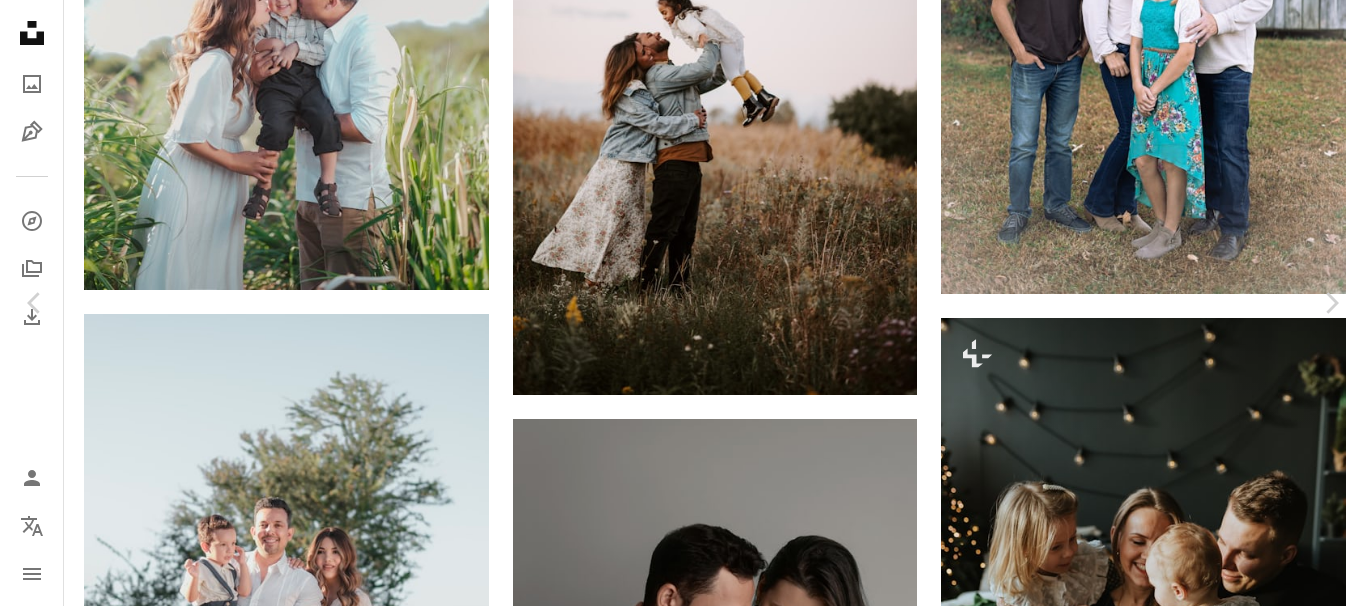 click on "Chevron down" 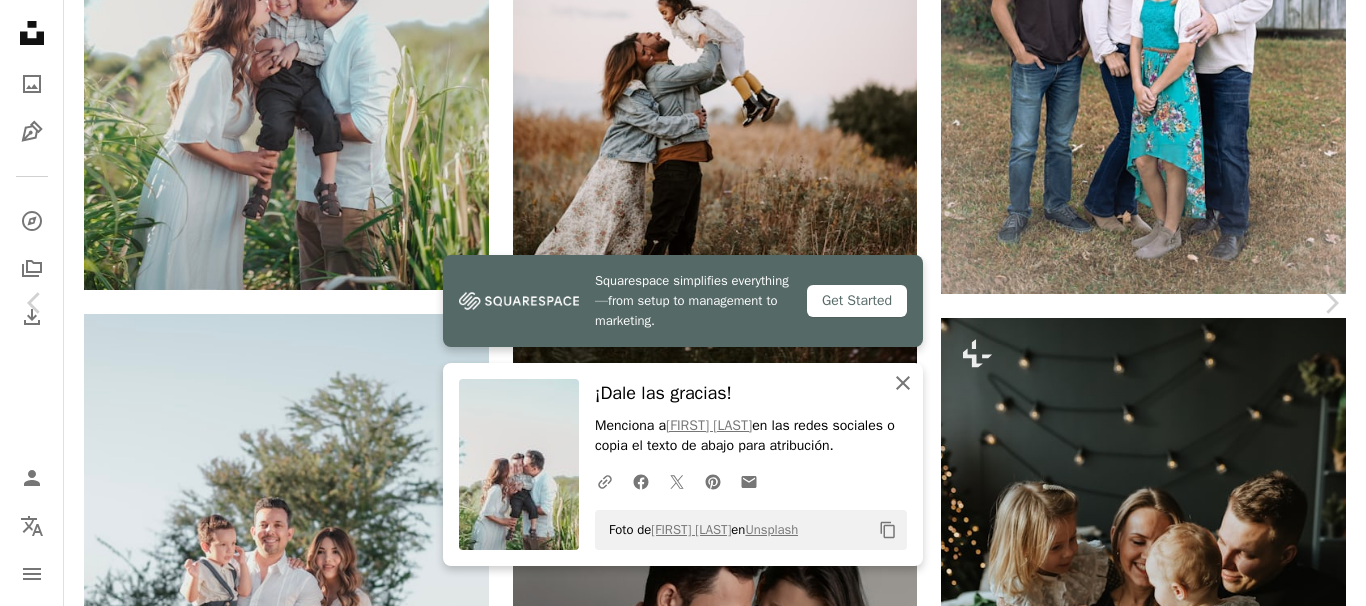 click on "An X shape Cerrar" at bounding box center [903, 383] 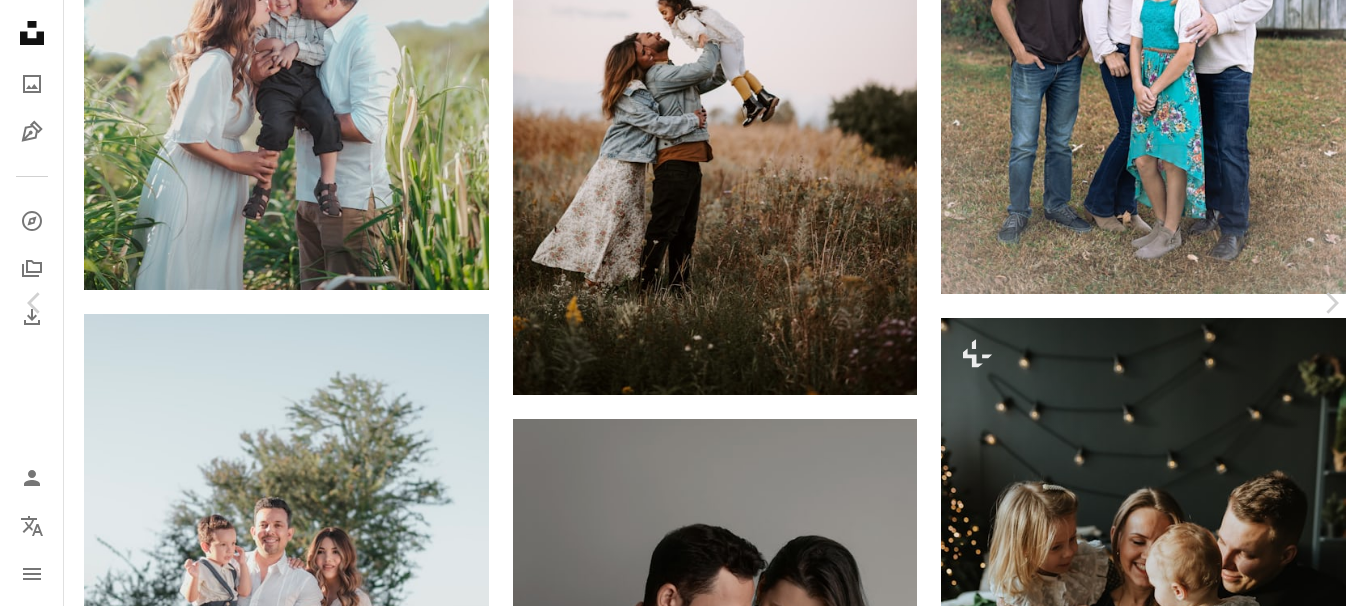 click on "An X shape" 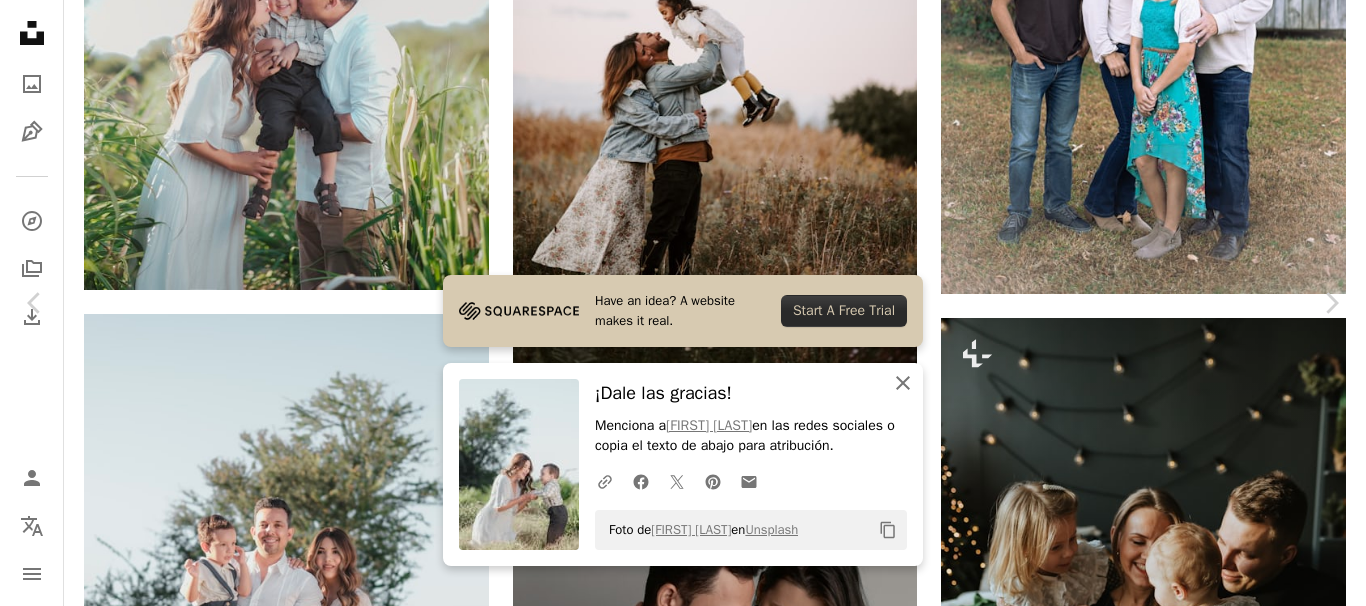 click 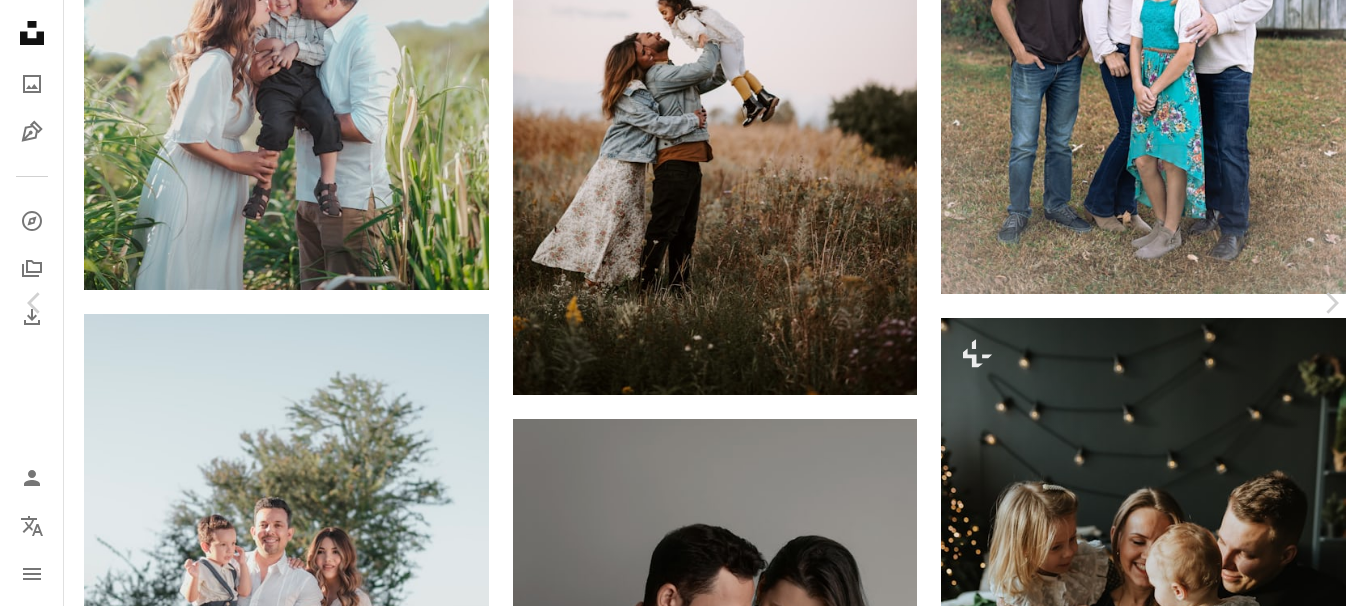 scroll, scrollTop: 0, scrollLeft: 0, axis: both 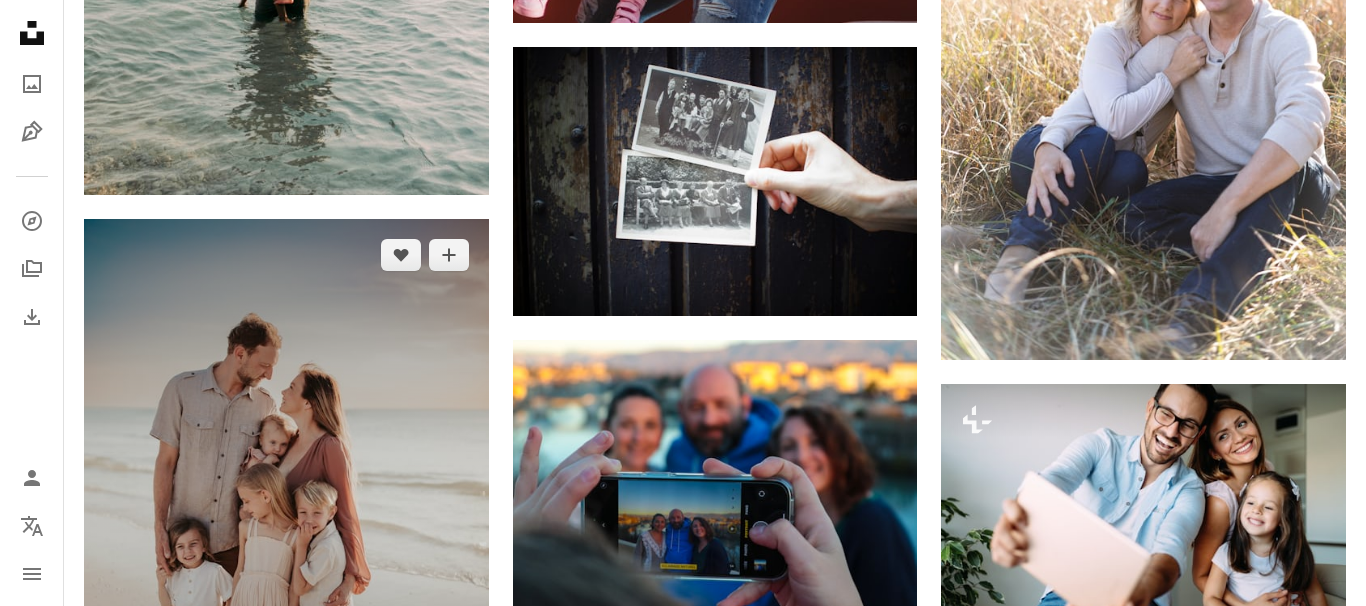 drag, startPoint x: 202, startPoint y: 352, endPoint x: 203, endPoint y: 377, distance: 25.019993 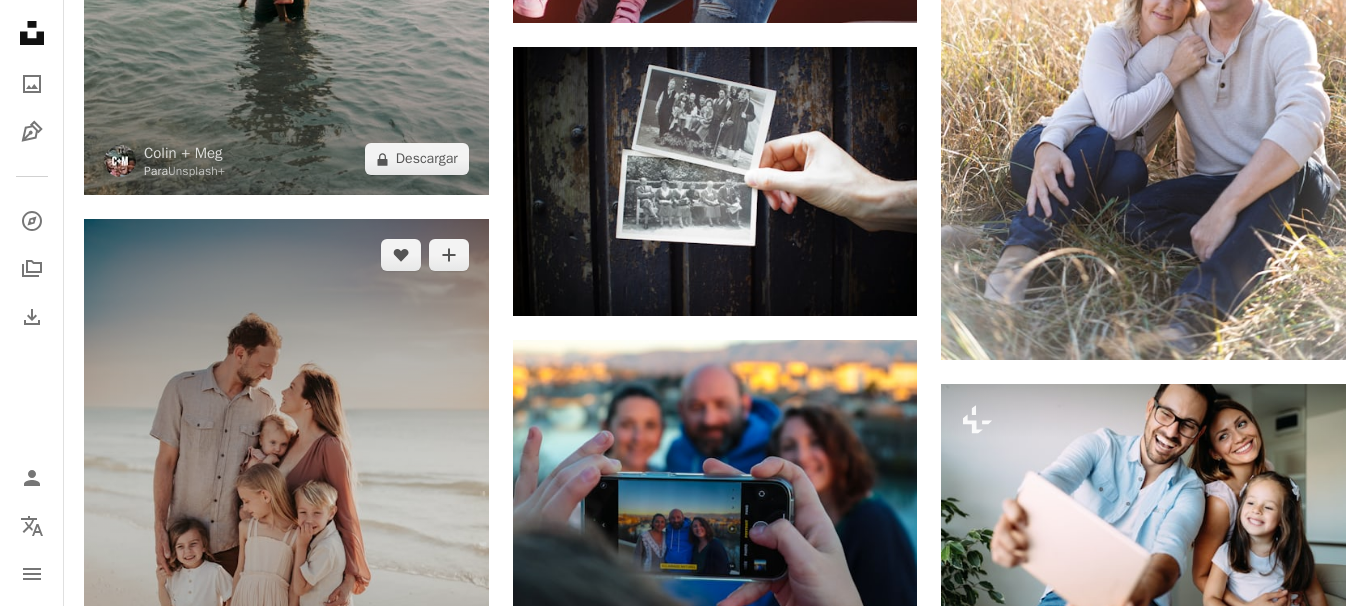 click at bounding box center (286, -58) 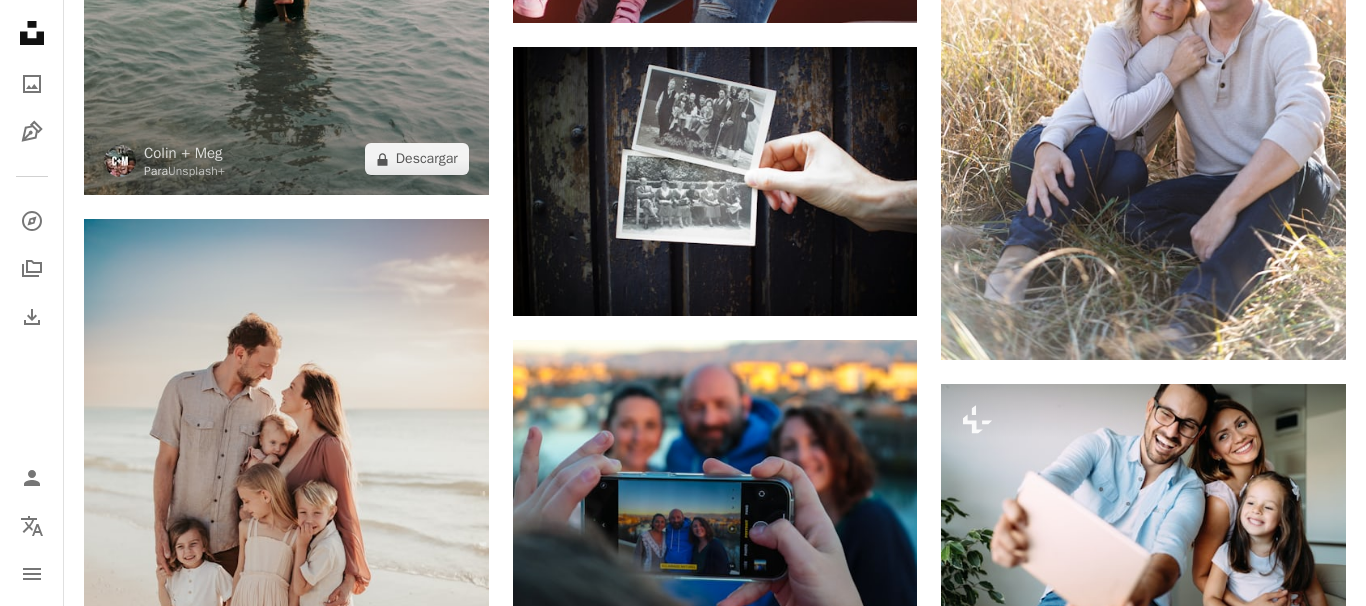 click at bounding box center (286, -58) 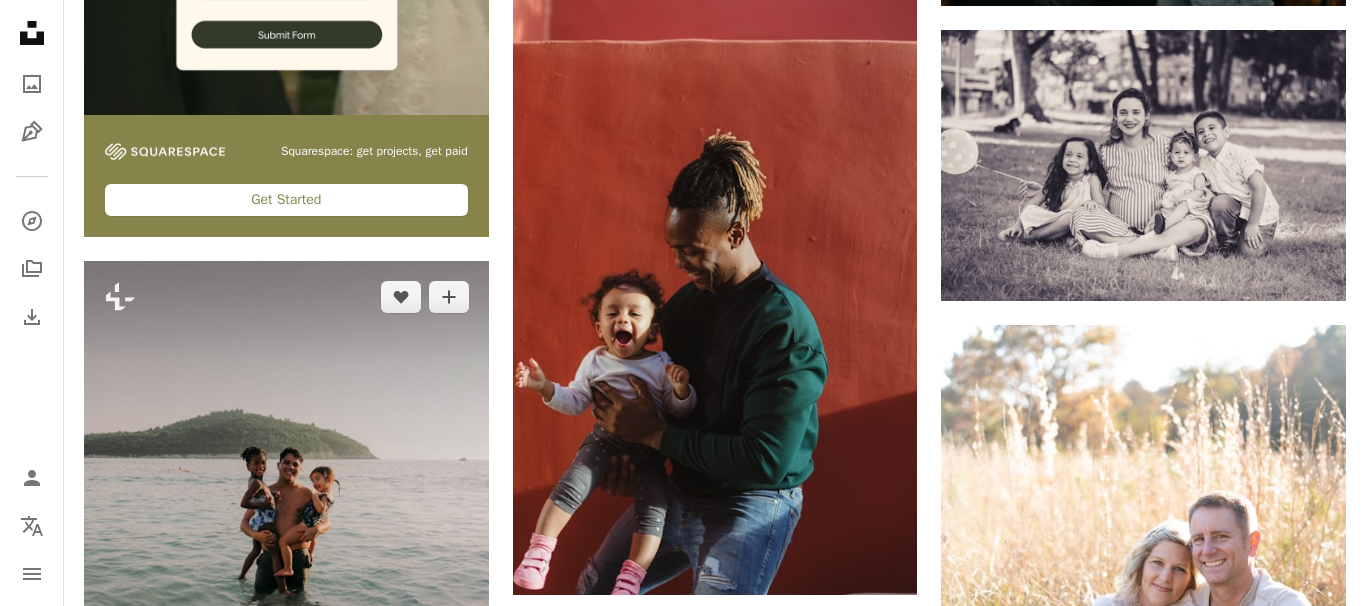 click at bounding box center [286, 514] 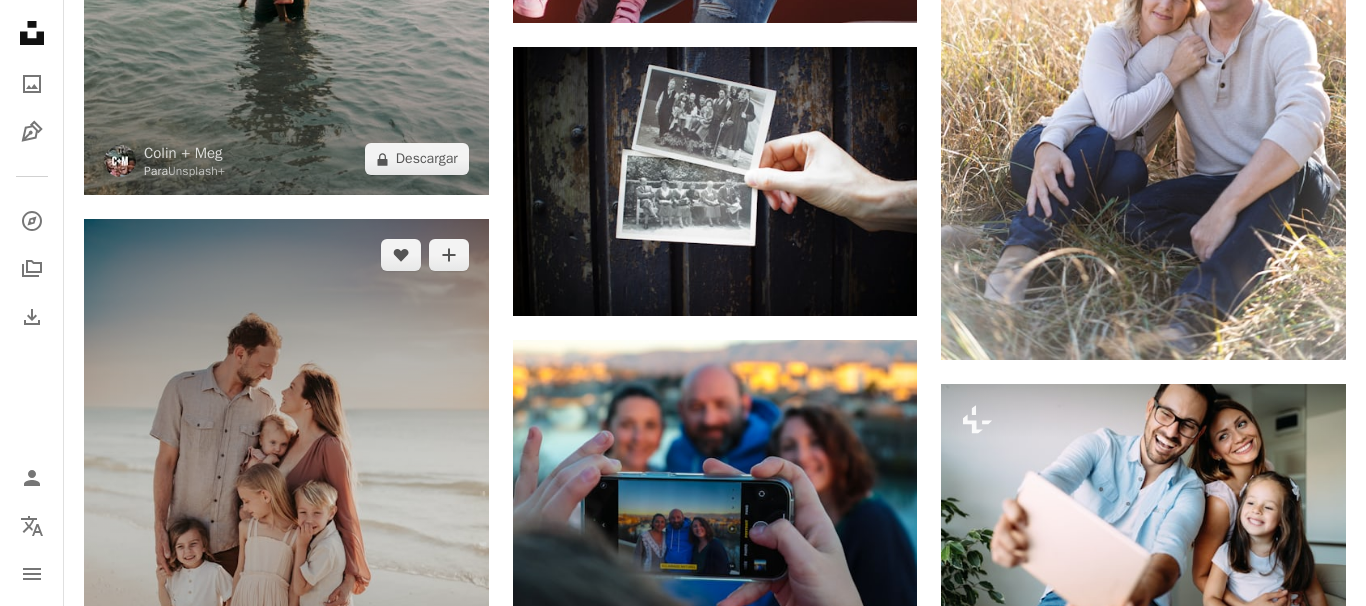 click at bounding box center [286, 522] 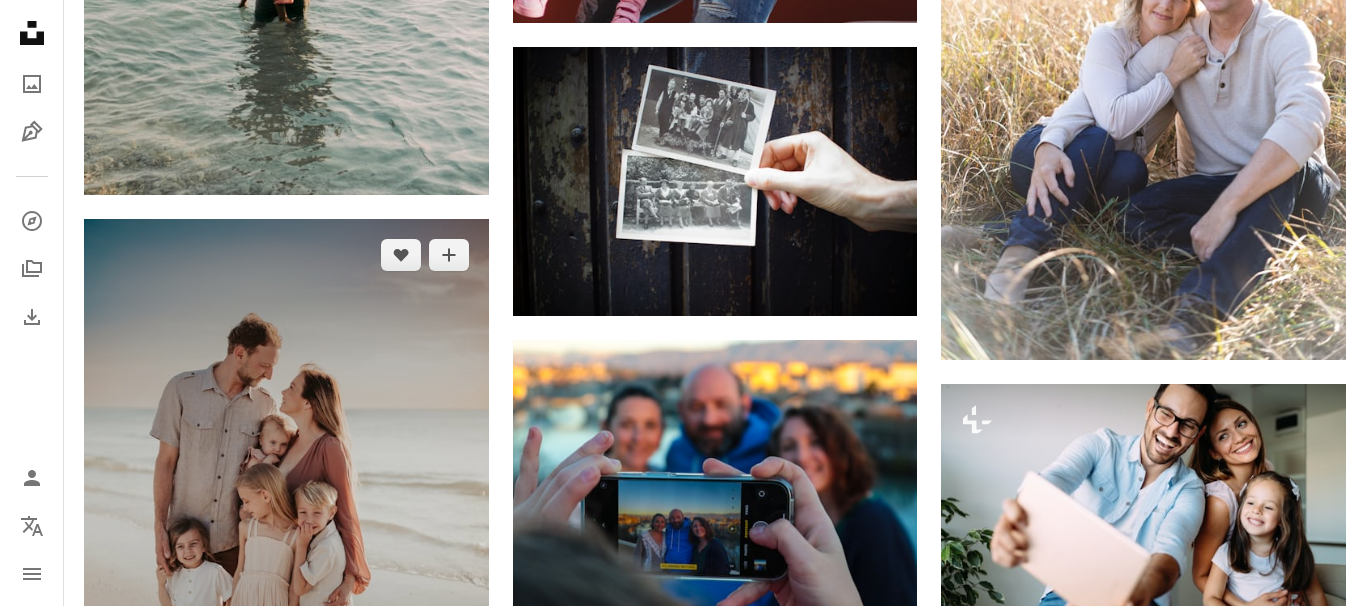 click at bounding box center [286, 522] 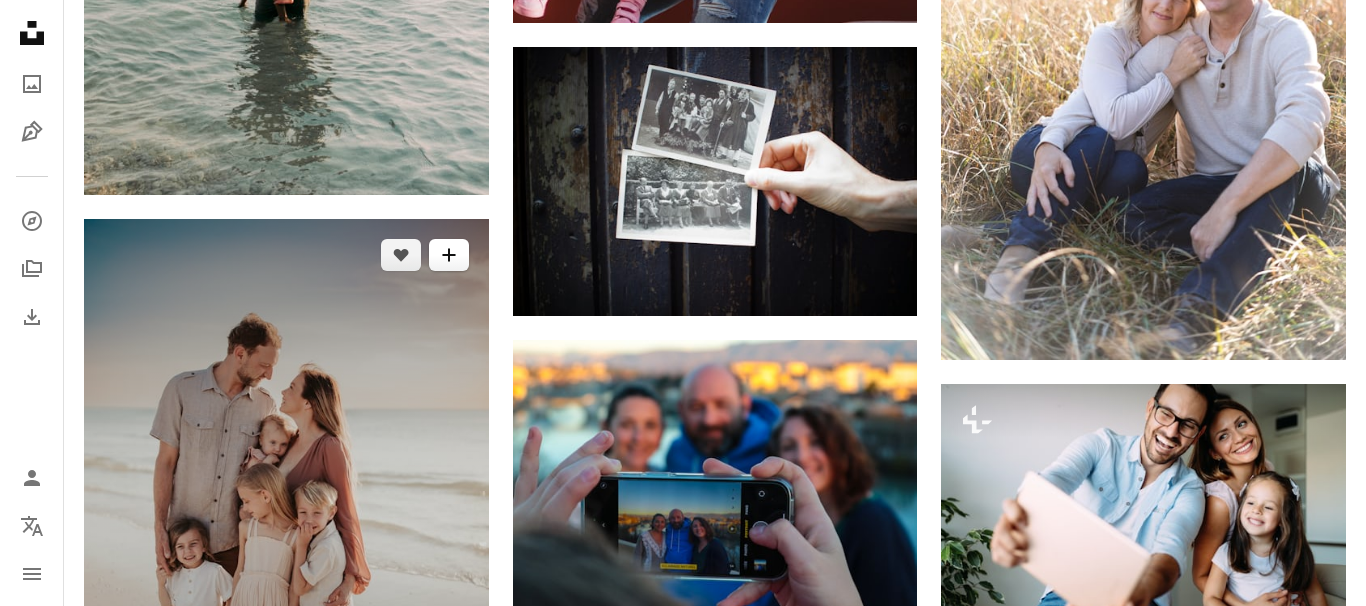 click on "A plus sign" 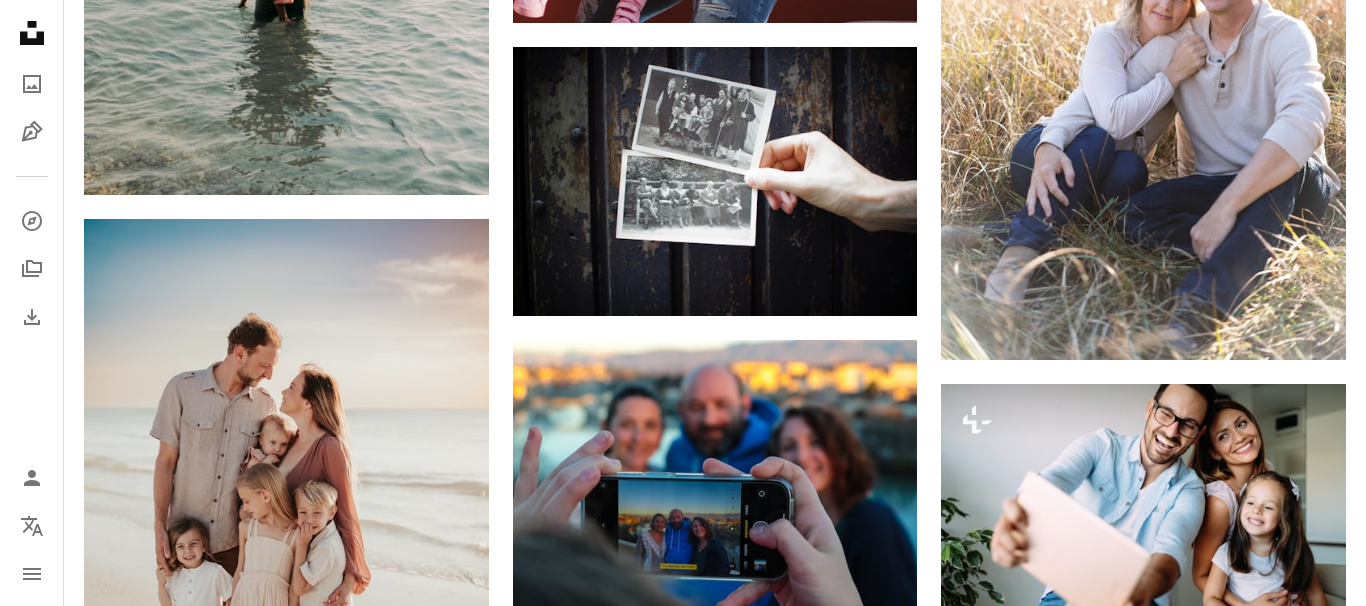 click on "An X shape" at bounding box center [20, 20] 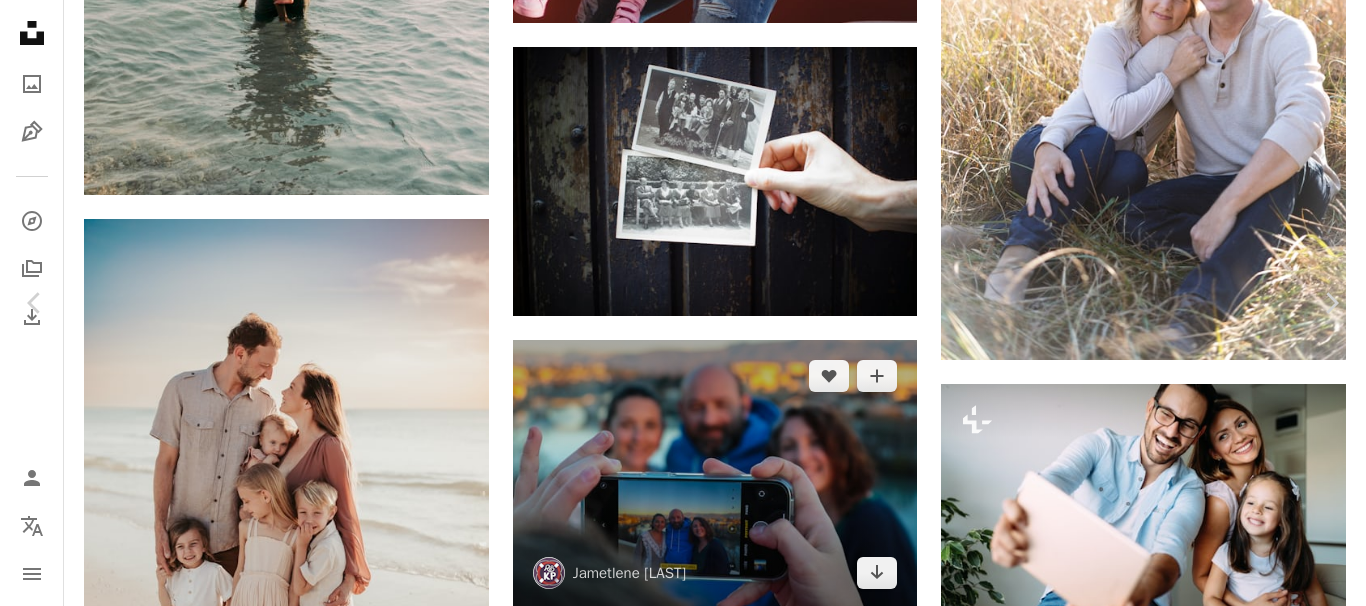 click on "Zoom in" at bounding box center (675, 5896) 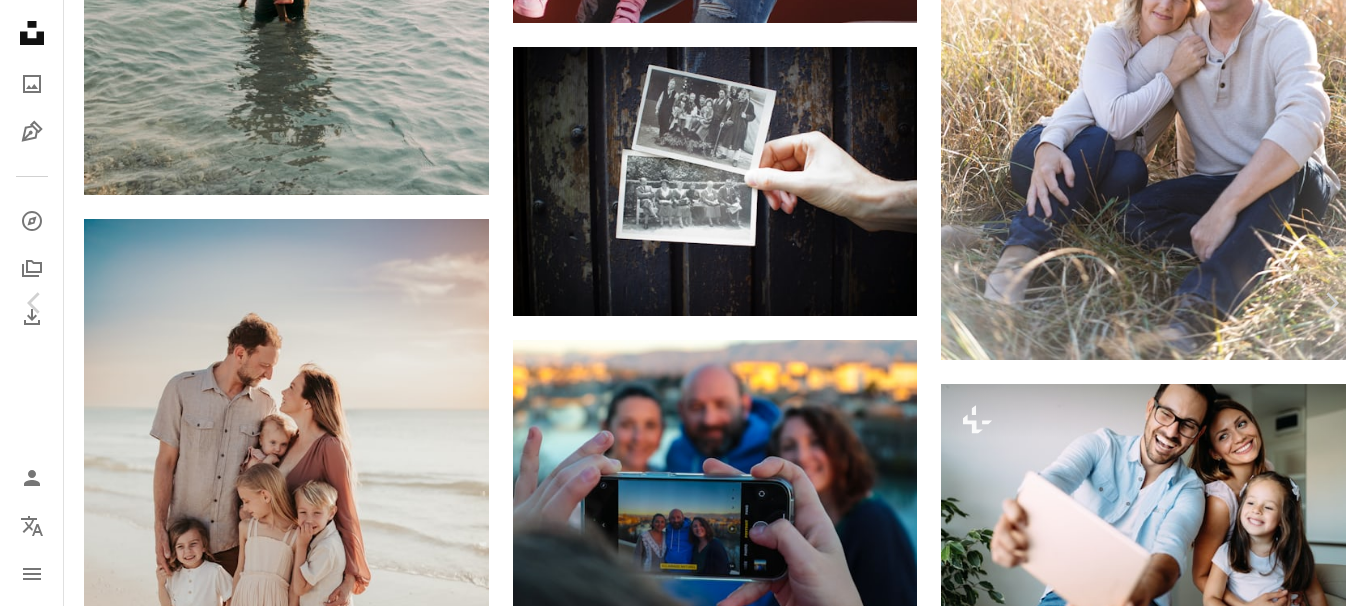 click on "Zoom in" at bounding box center (675, 5896) 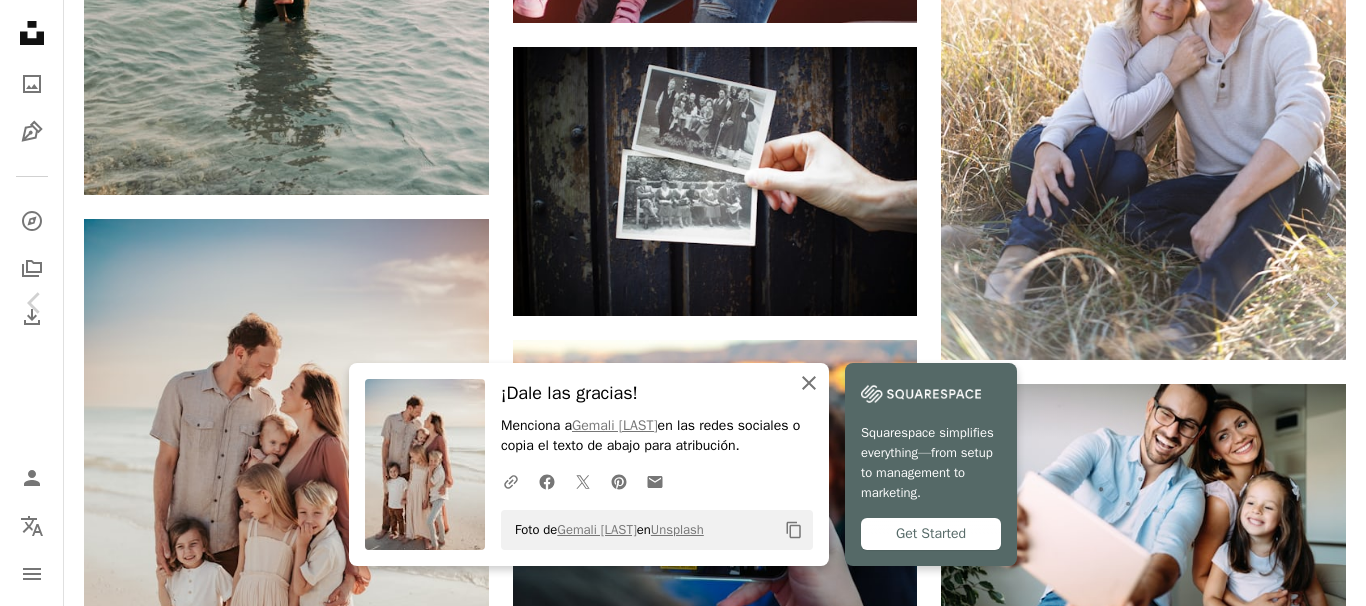 click on "An X shape" 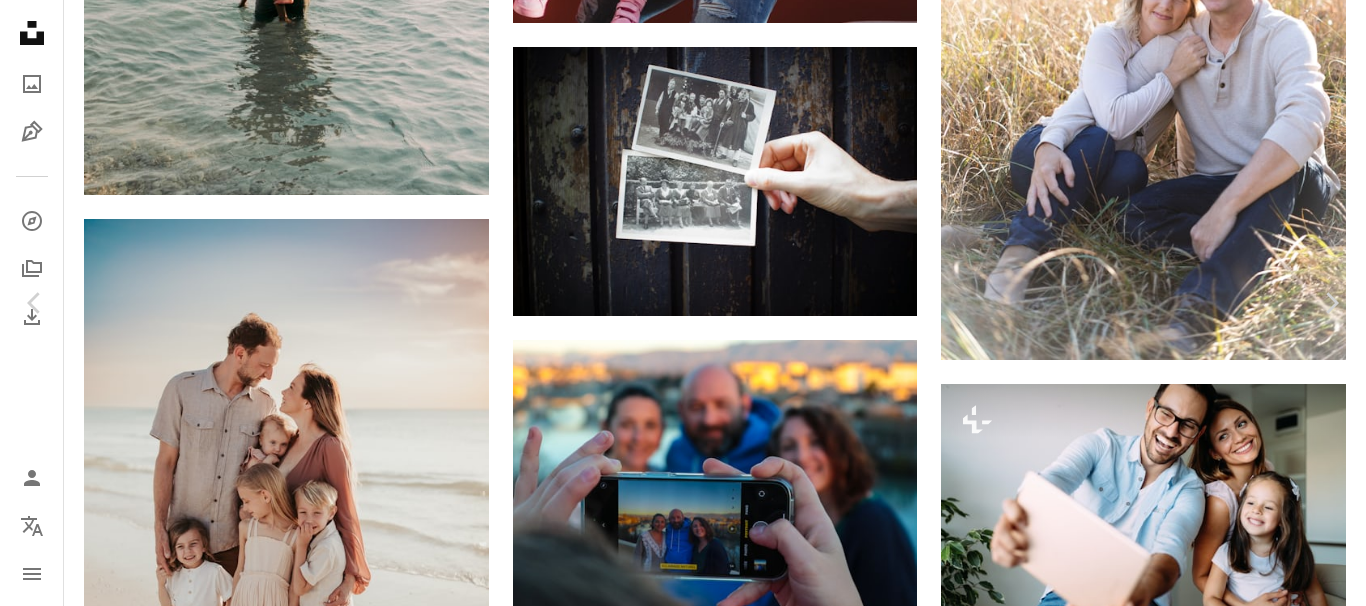 click on "An X shape" 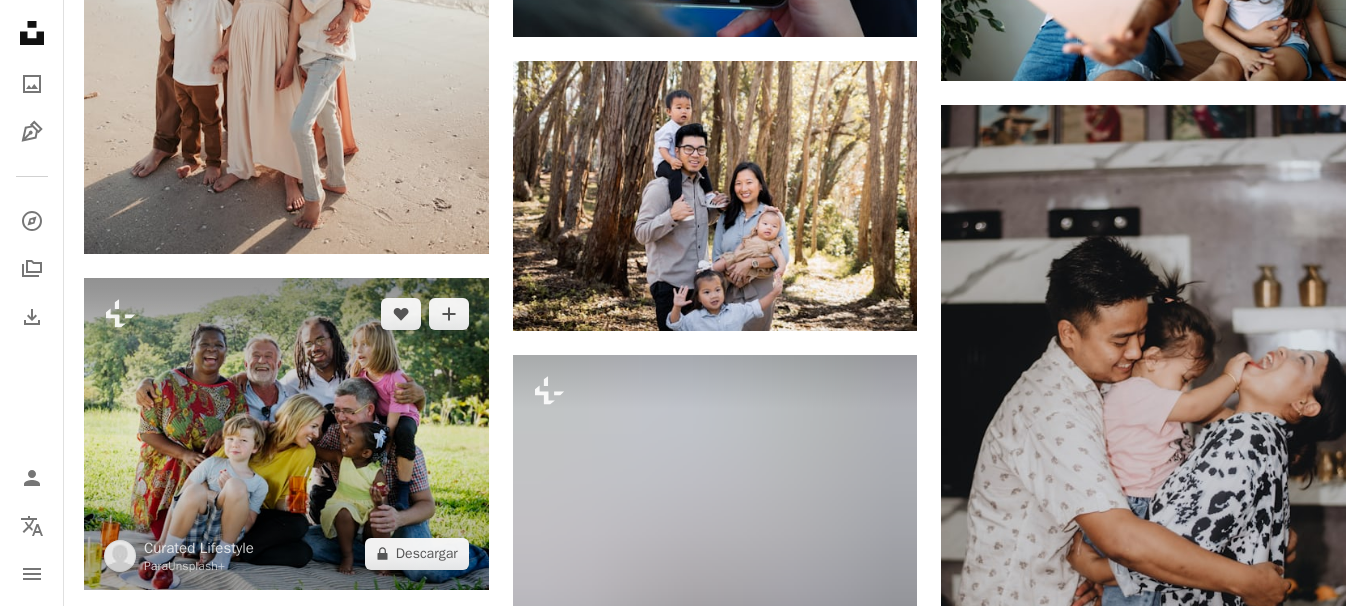 scroll, scrollTop: 7435, scrollLeft: 0, axis: vertical 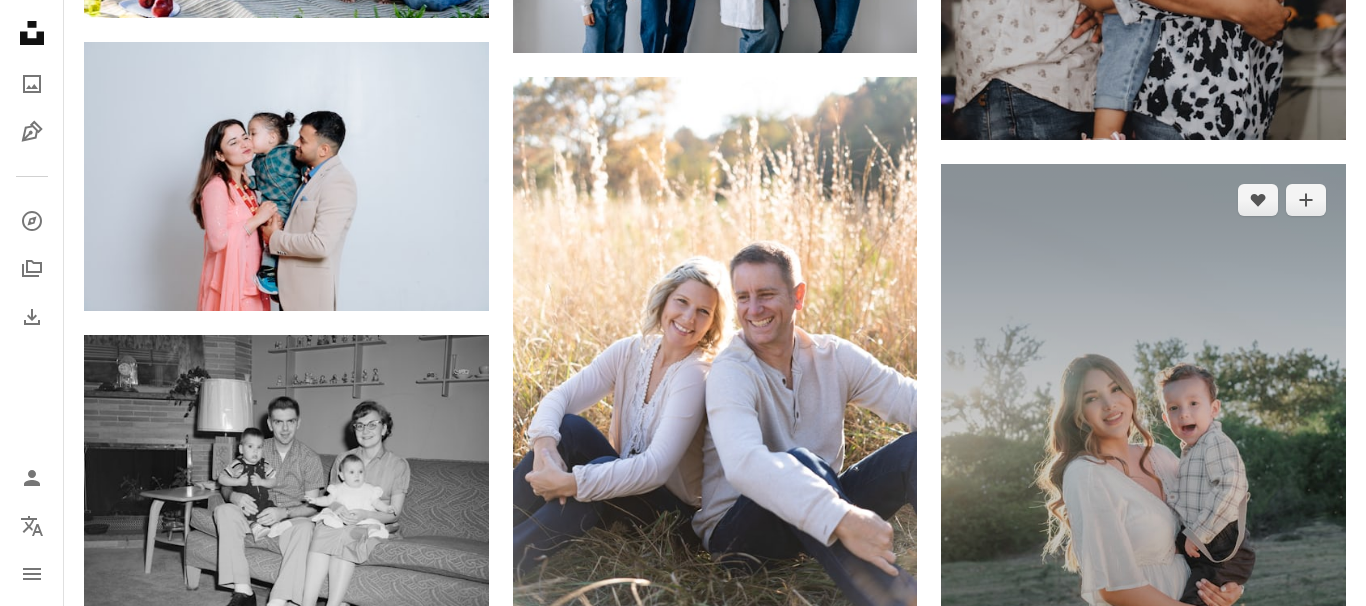 click at bounding box center (1143, 467) 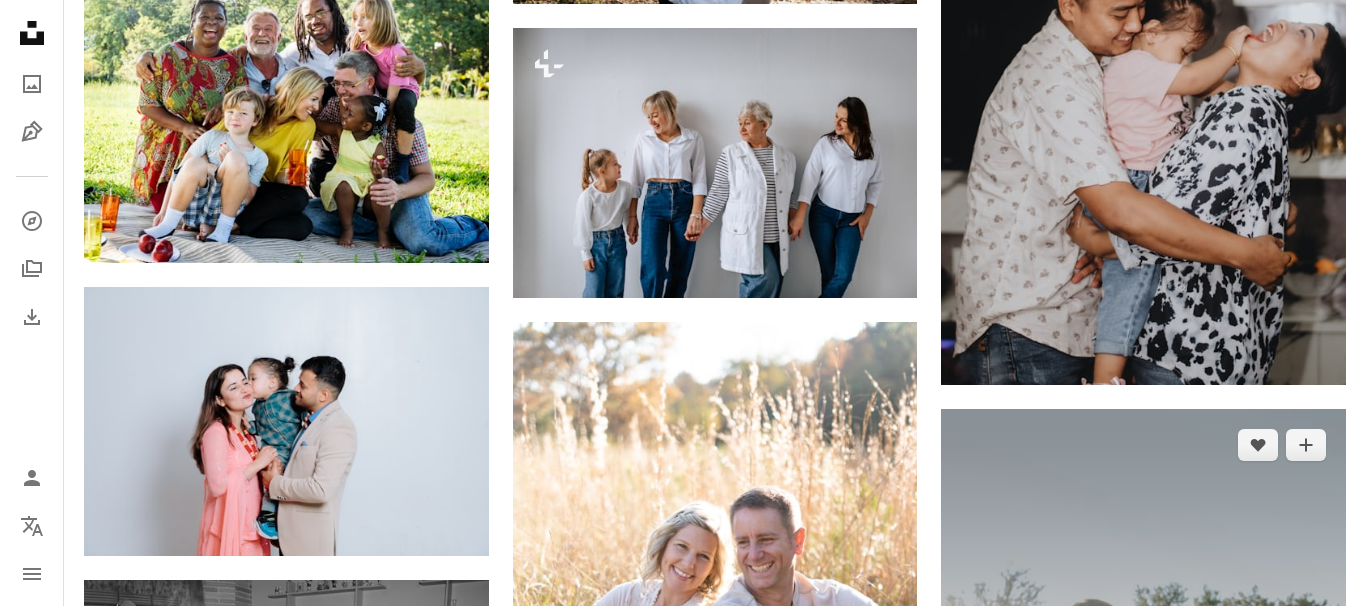 scroll, scrollTop: 7435, scrollLeft: 0, axis: vertical 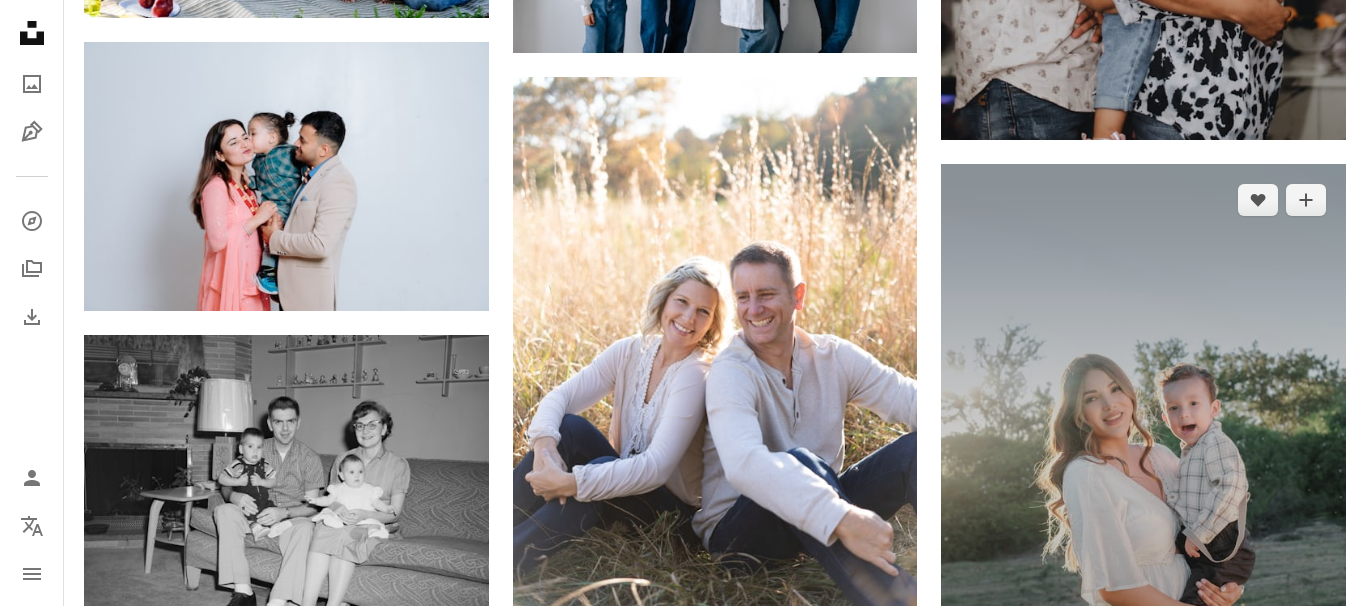 click at bounding box center [1143, 467] 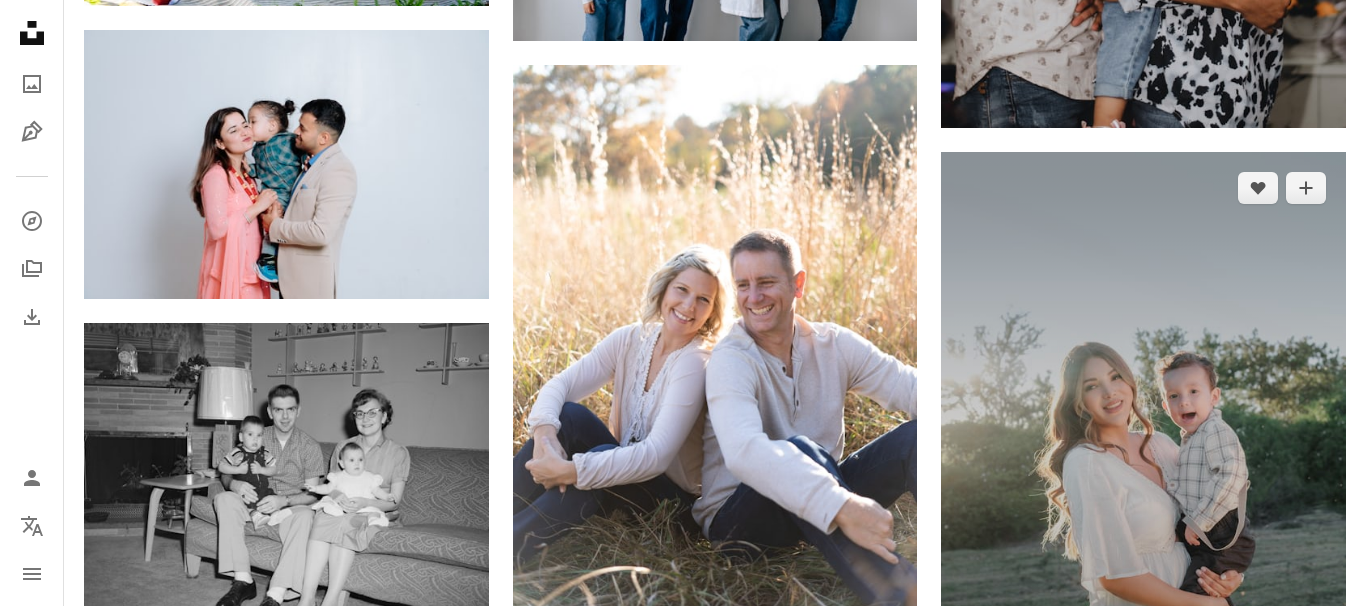 scroll, scrollTop: 7435, scrollLeft: 0, axis: vertical 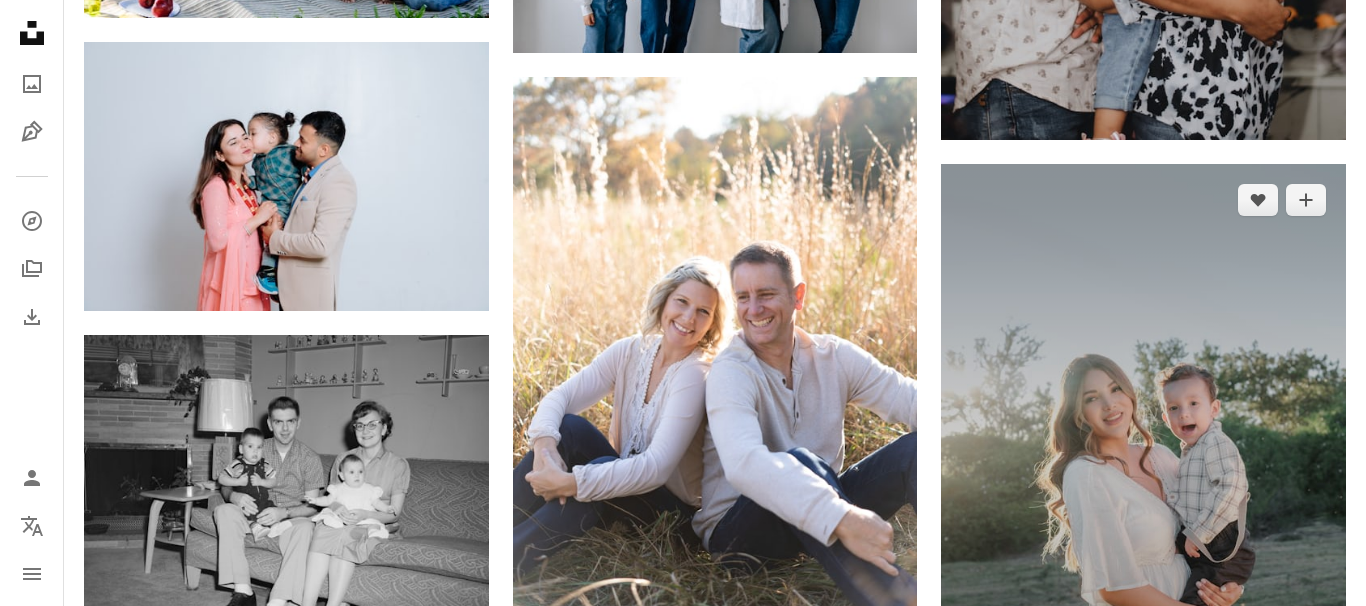 click at bounding box center [1143, 467] 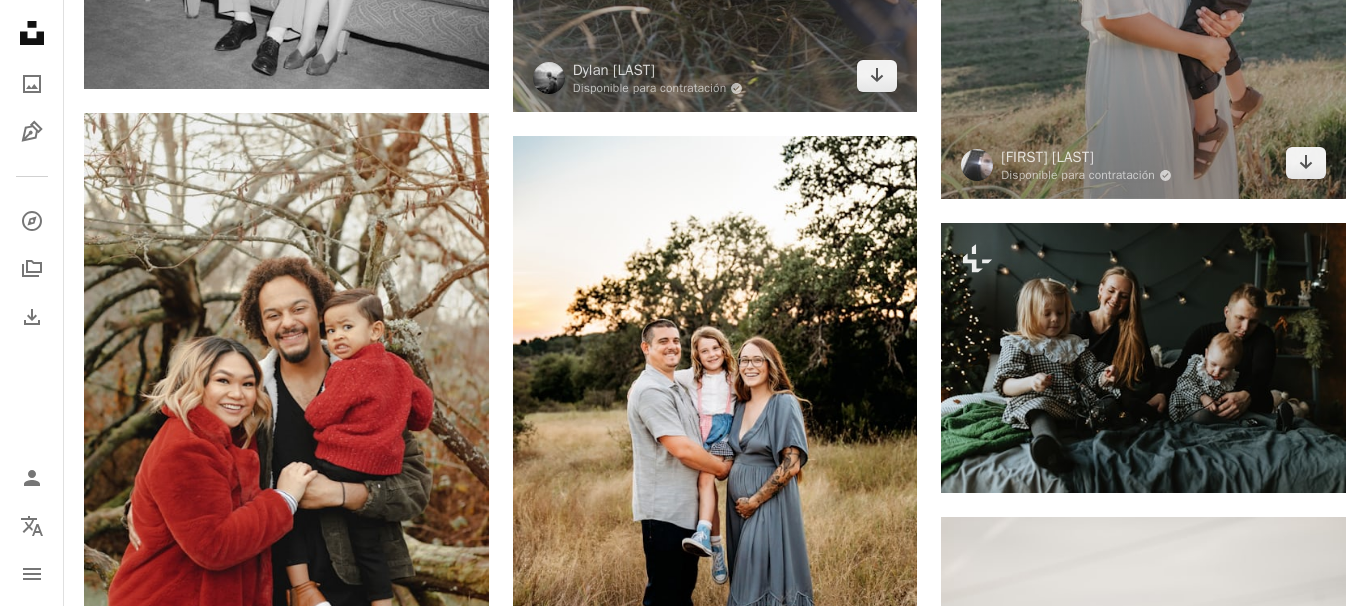 click 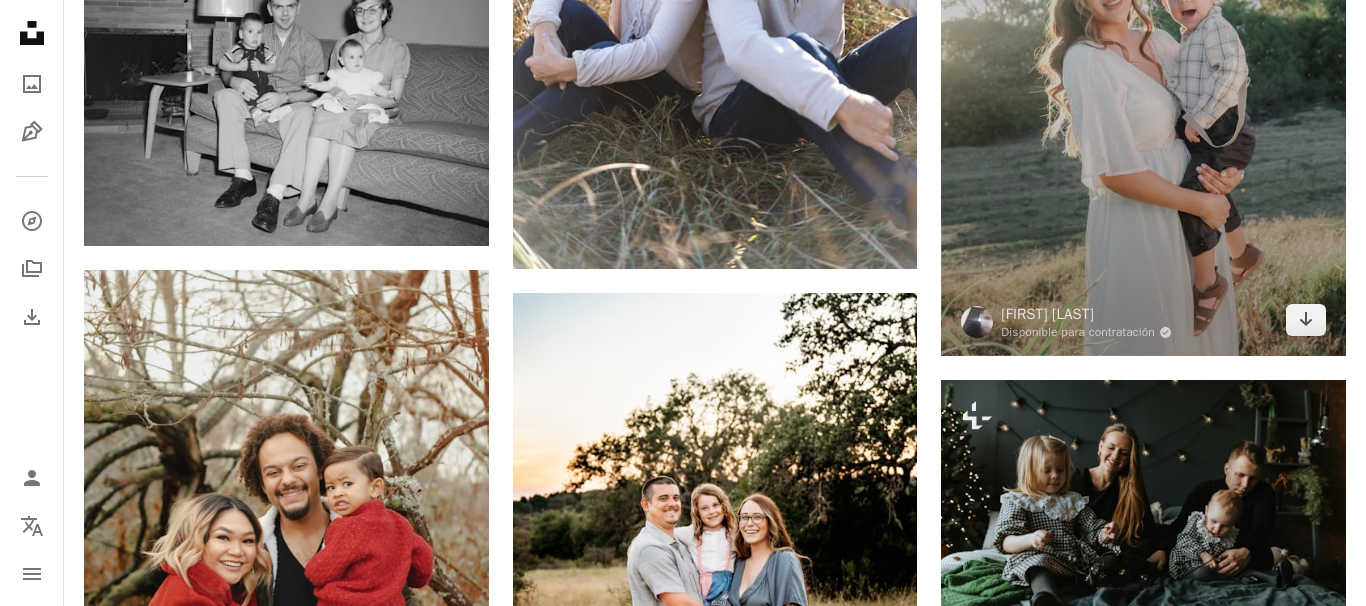 scroll, scrollTop: 8007, scrollLeft: 0, axis: vertical 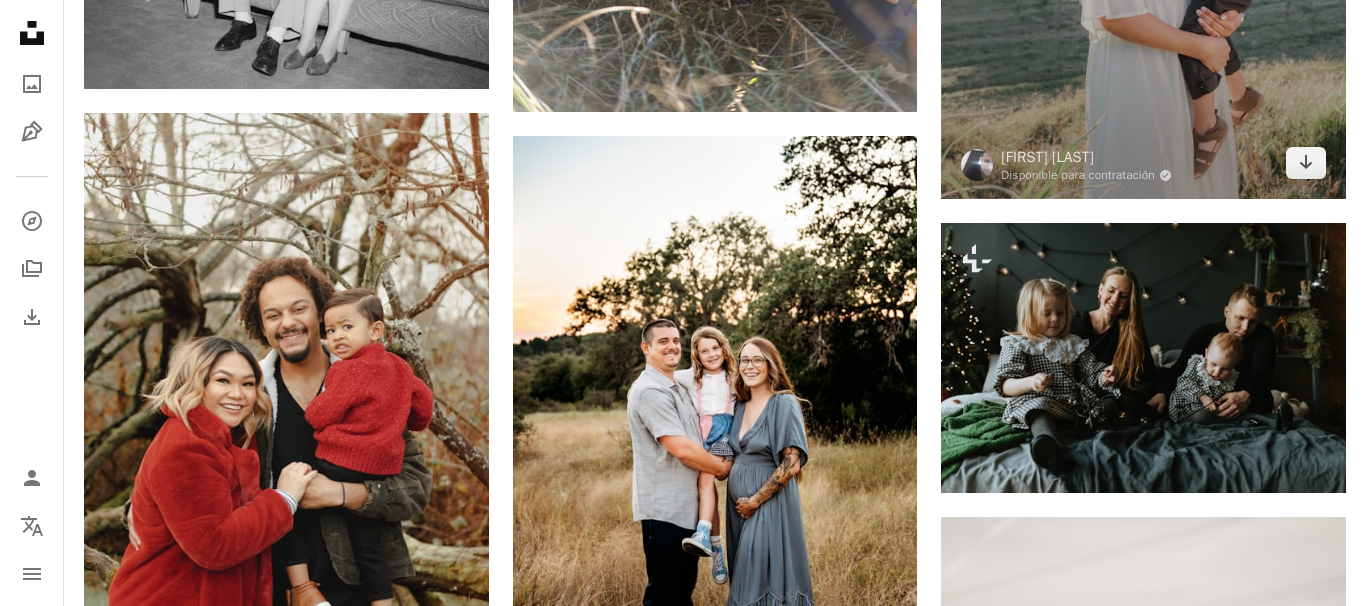 click at bounding box center (977, 165) 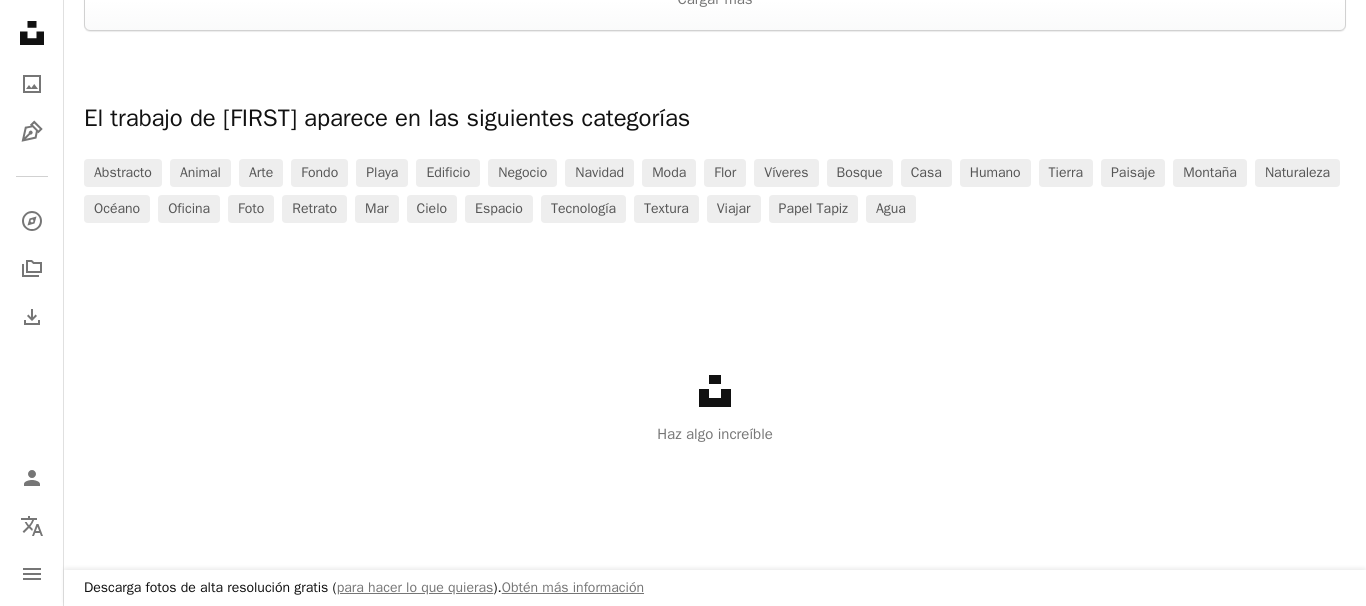 click on "[FIRST] [LAST] Contratar An envelope More Actions" at bounding box center (929, -5050) 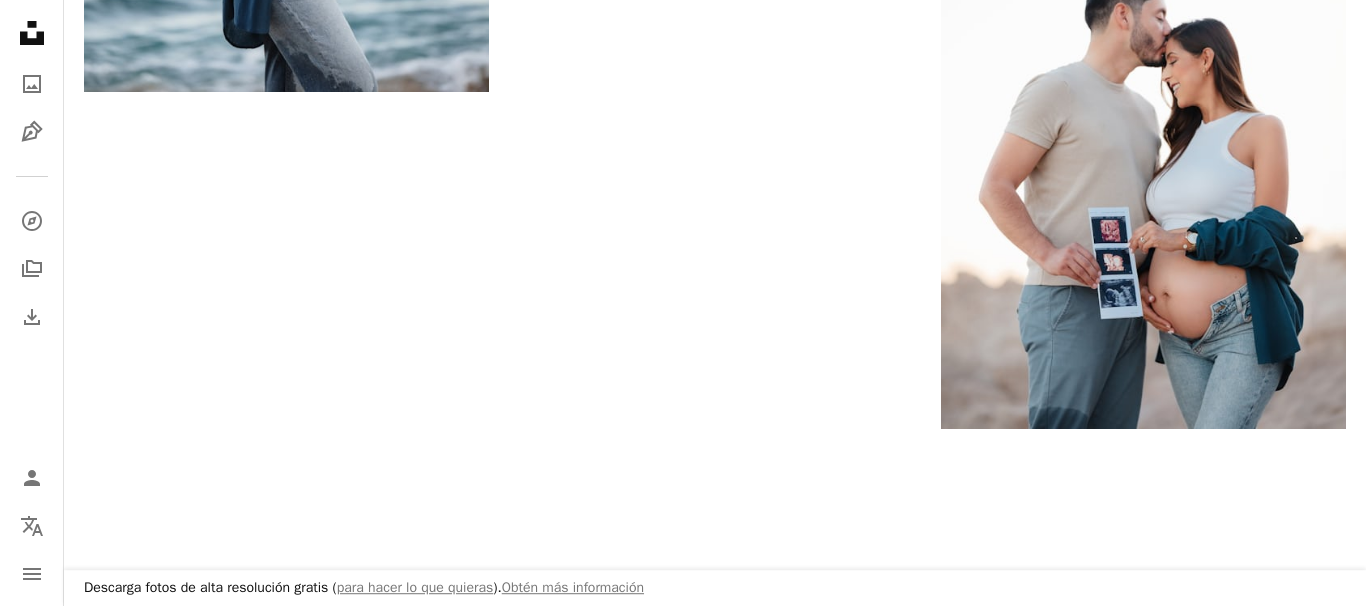 scroll, scrollTop: 4824, scrollLeft: 0, axis: vertical 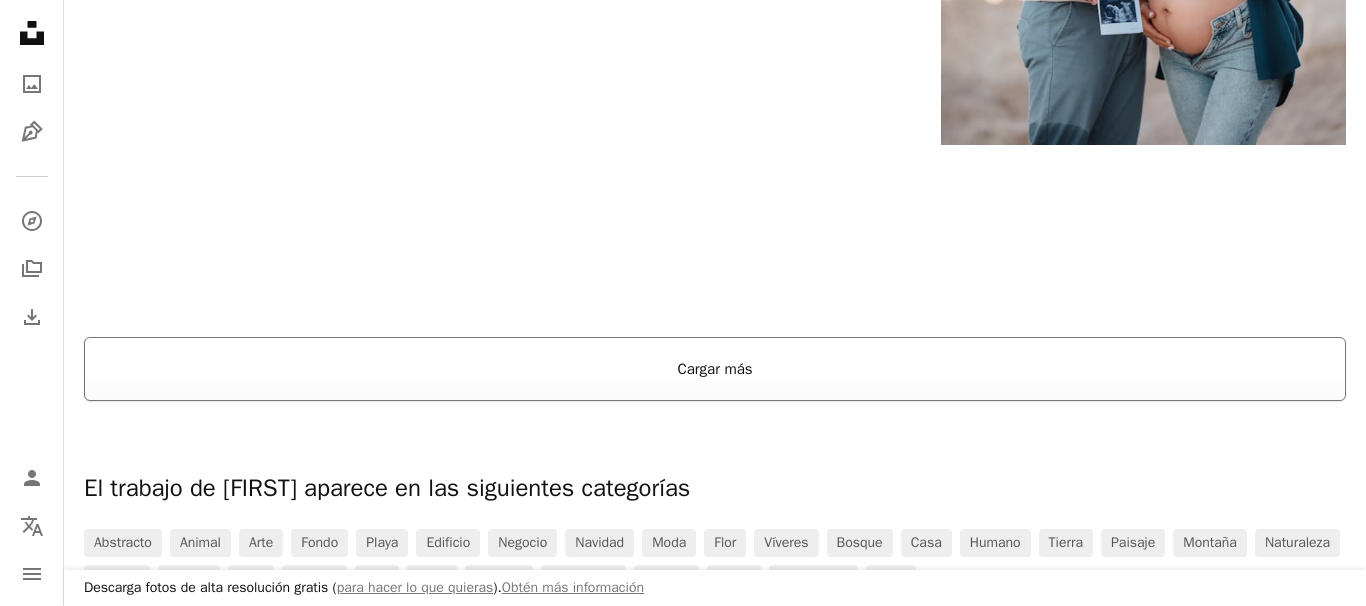 click on "Cargar más" at bounding box center (715, 369) 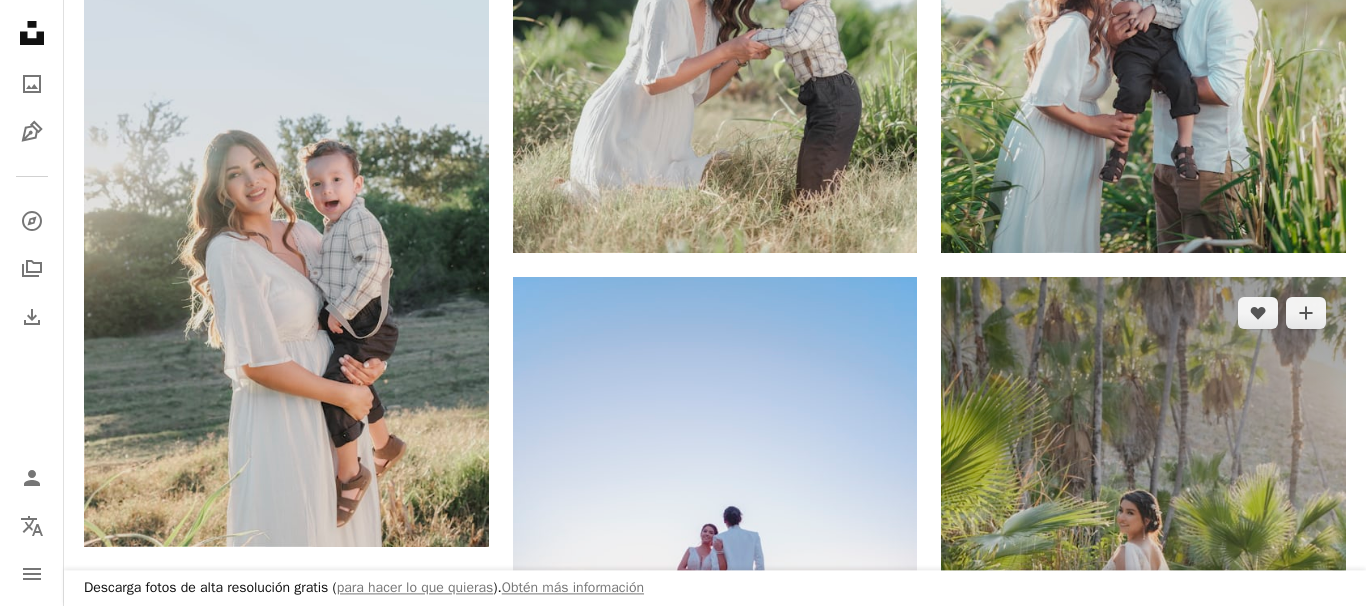 scroll, scrollTop: 6432, scrollLeft: 0, axis: vertical 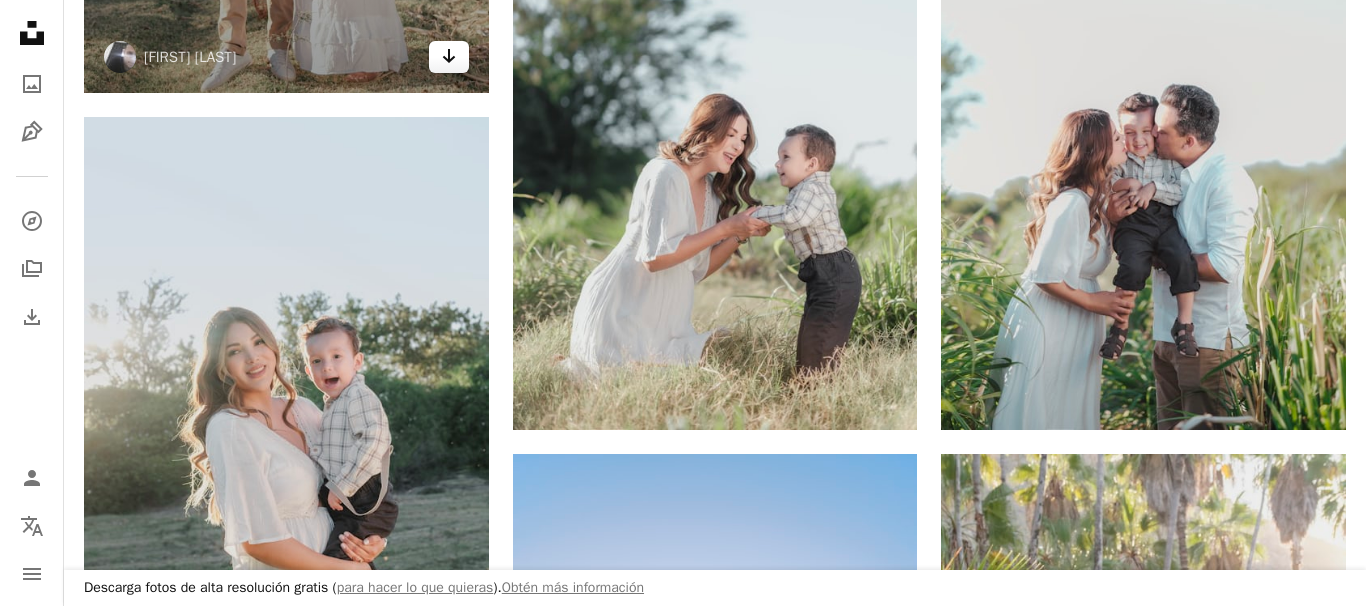 click on "Arrow pointing down" 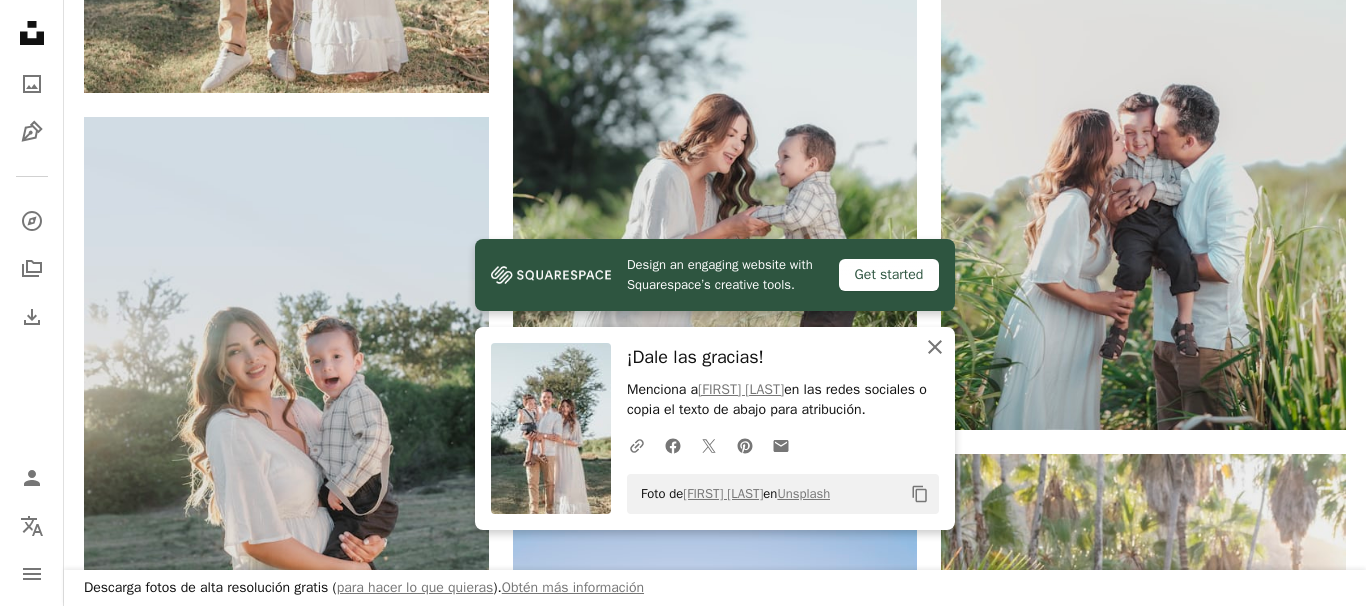 click on "An X shape Cerrar" at bounding box center [935, 347] 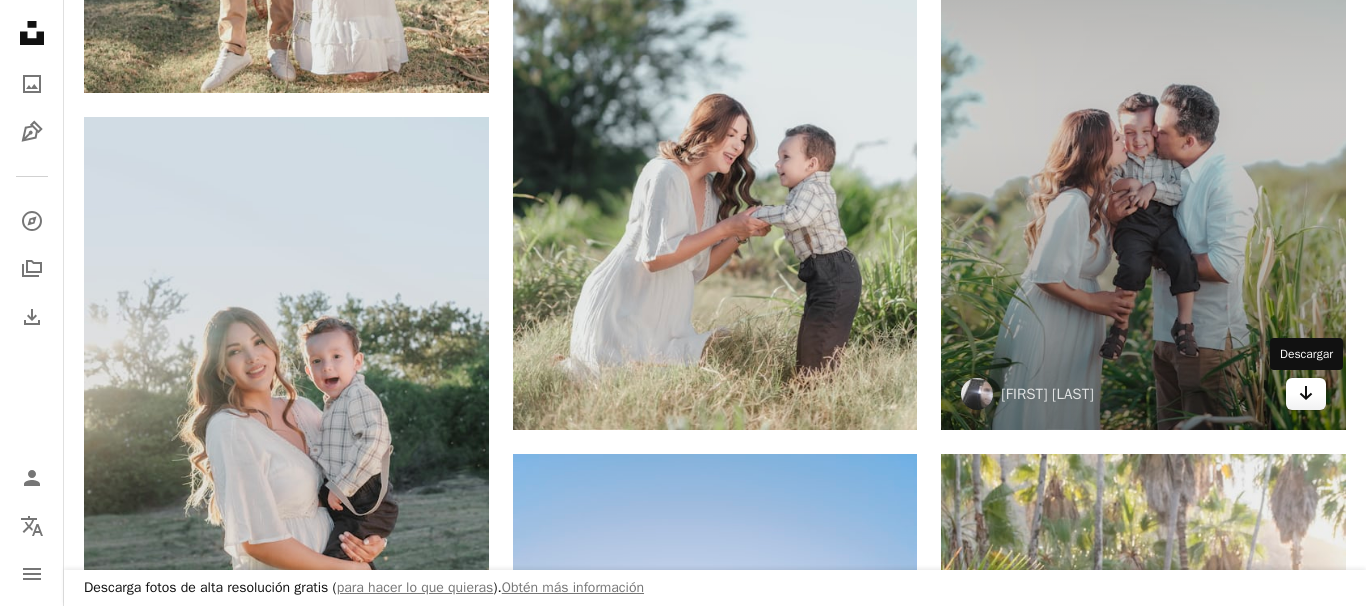 click on "Arrow pointing down" 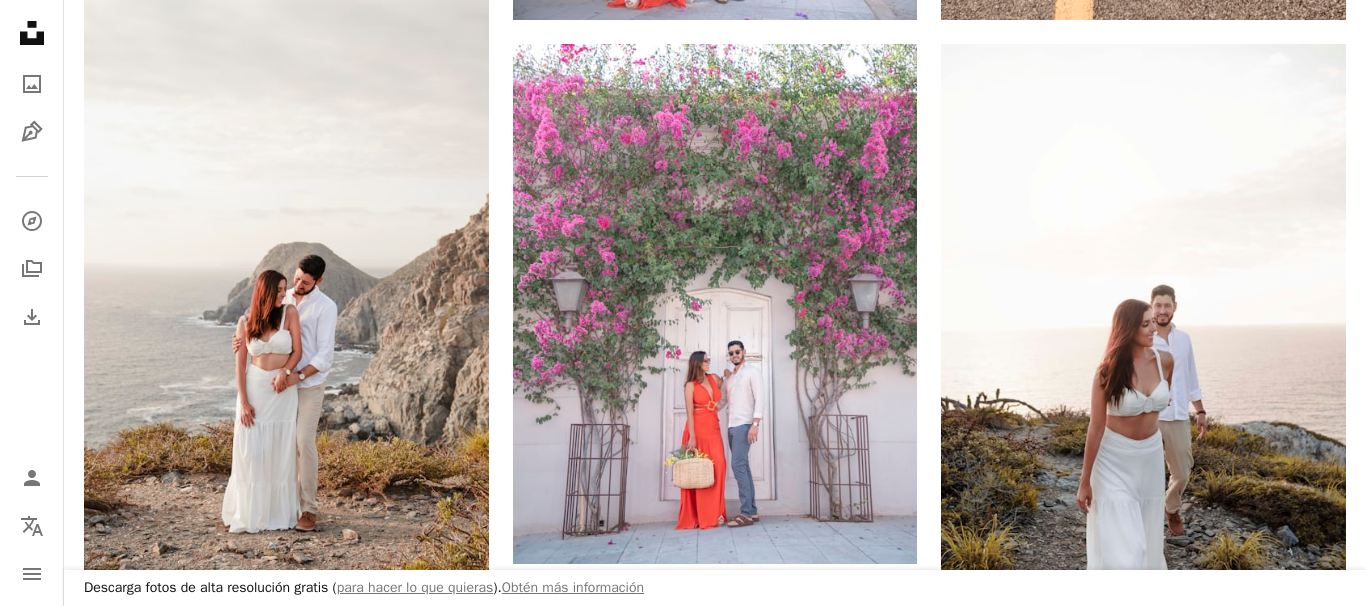 scroll, scrollTop: 10827, scrollLeft: 0, axis: vertical 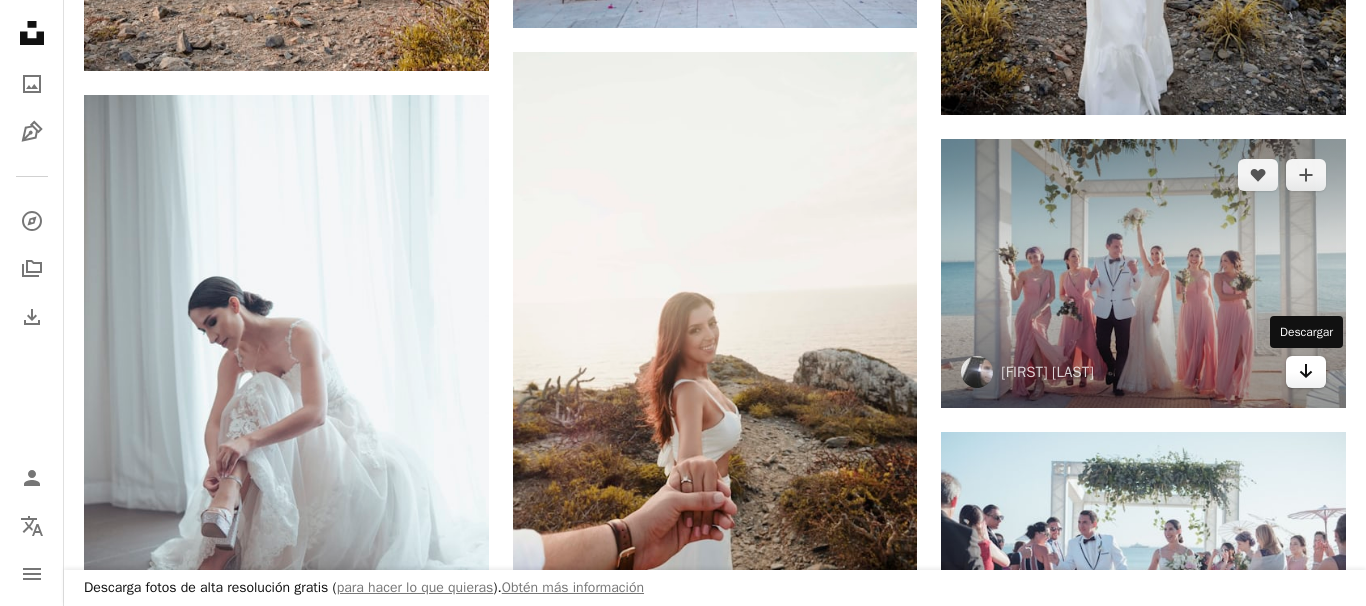 click on "Arrow pointing down" 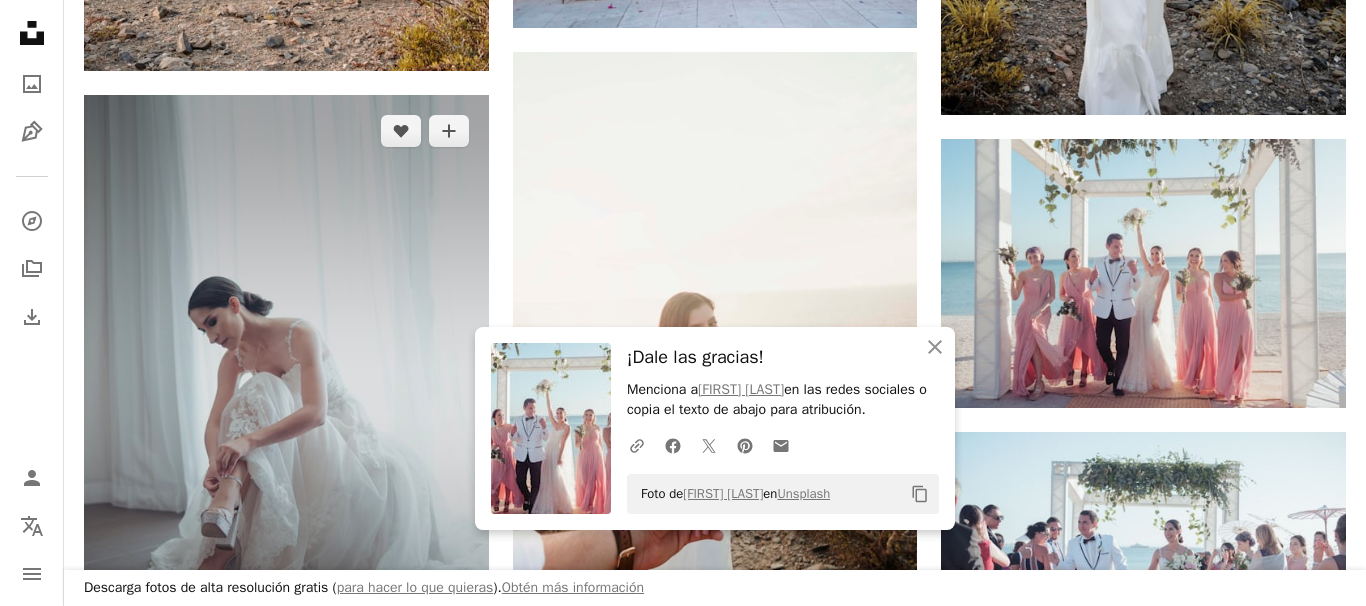 scroll, scrollTop: 11363, scrollLeft: 0, axis: vertical 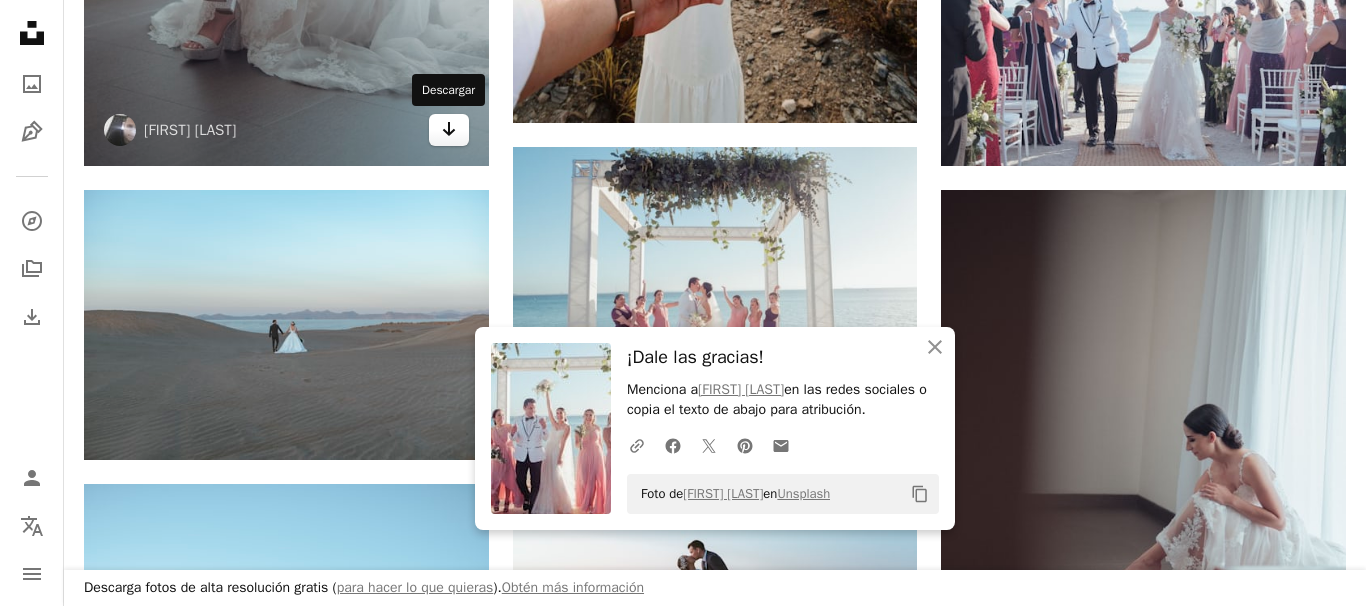 click on "Arrow pointing down" 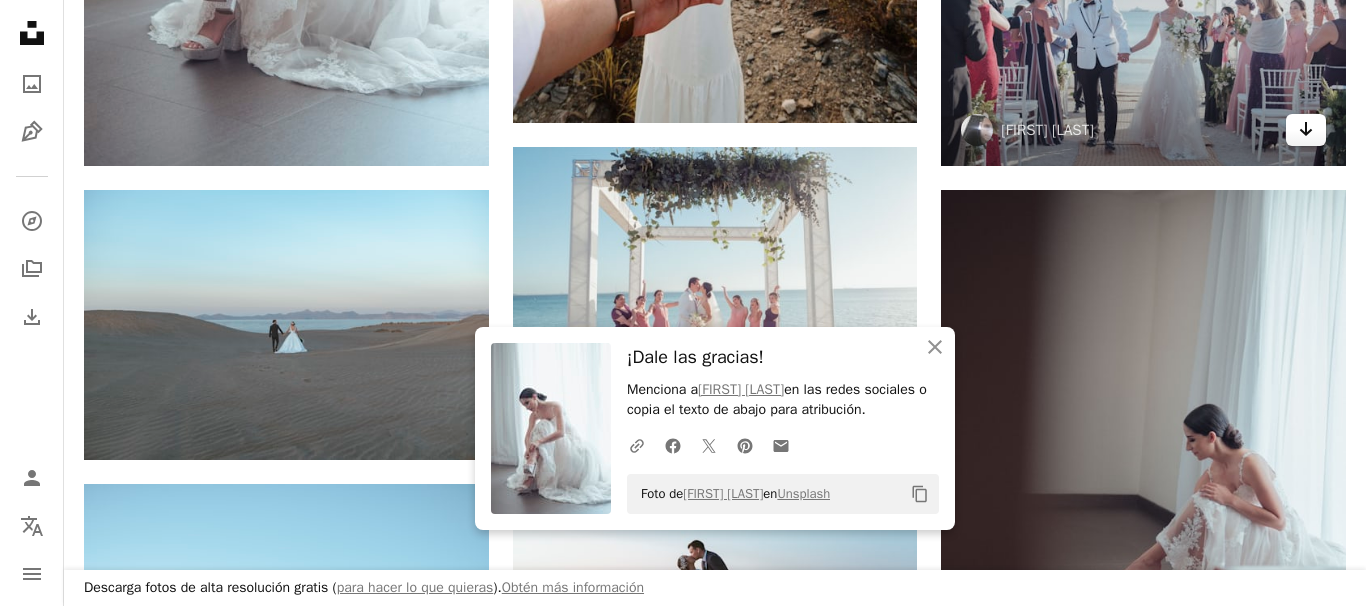 click on "Arrow pointing down" 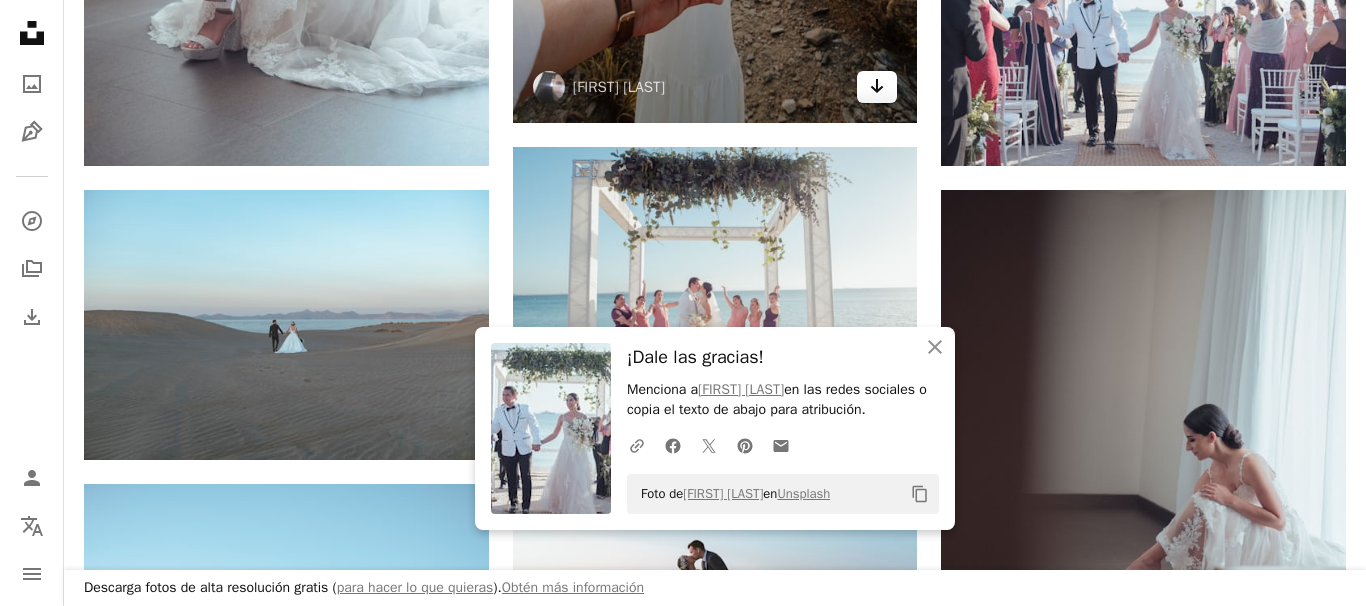 click on "Arrow pointing down" at bounding box center [877, 87] 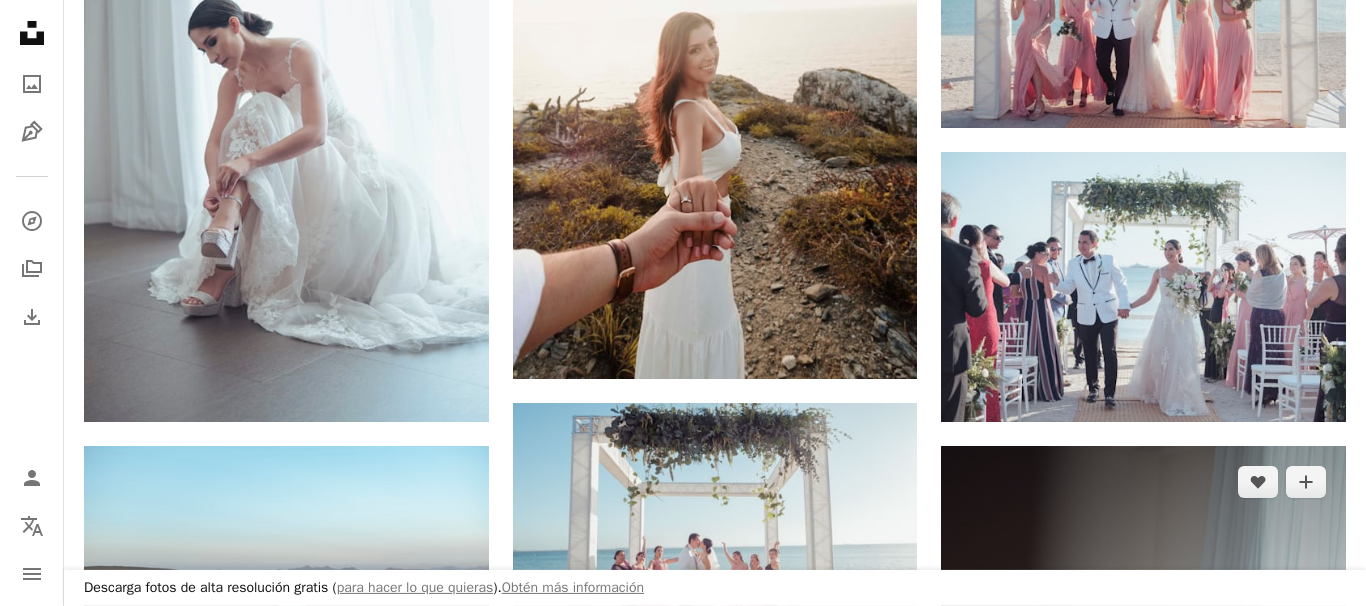 scroll, scrollTop: 11643, scrollLeft: 0, axis: vertical 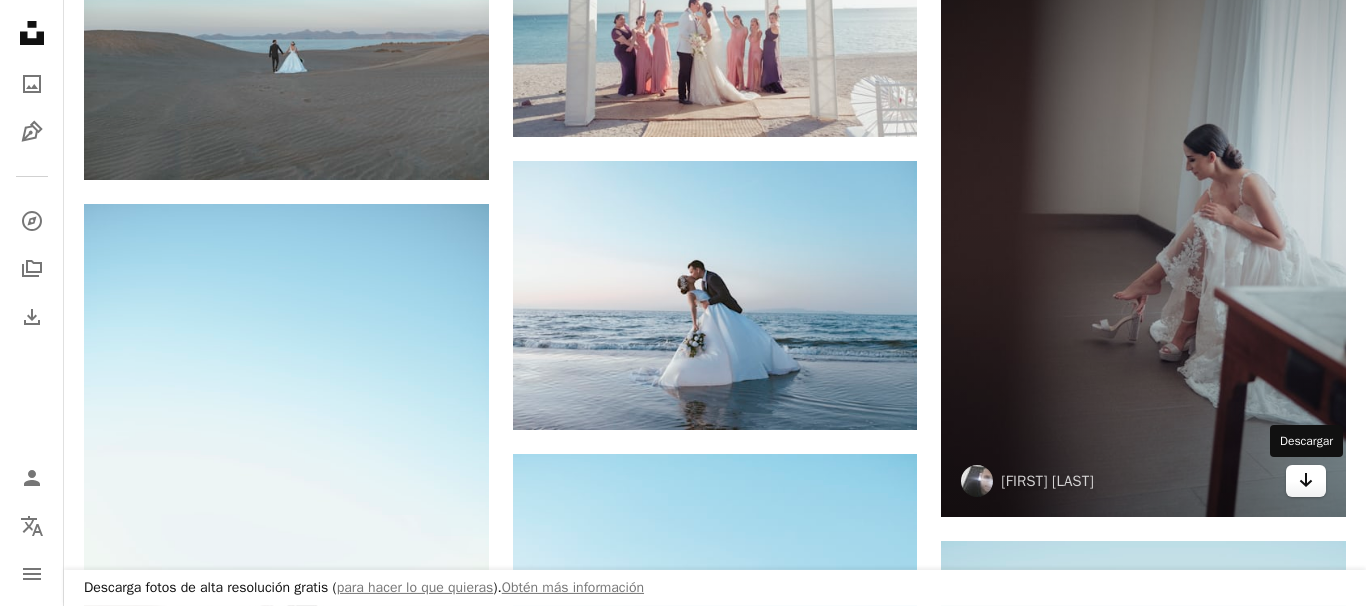 click on "Arrow pointing down" 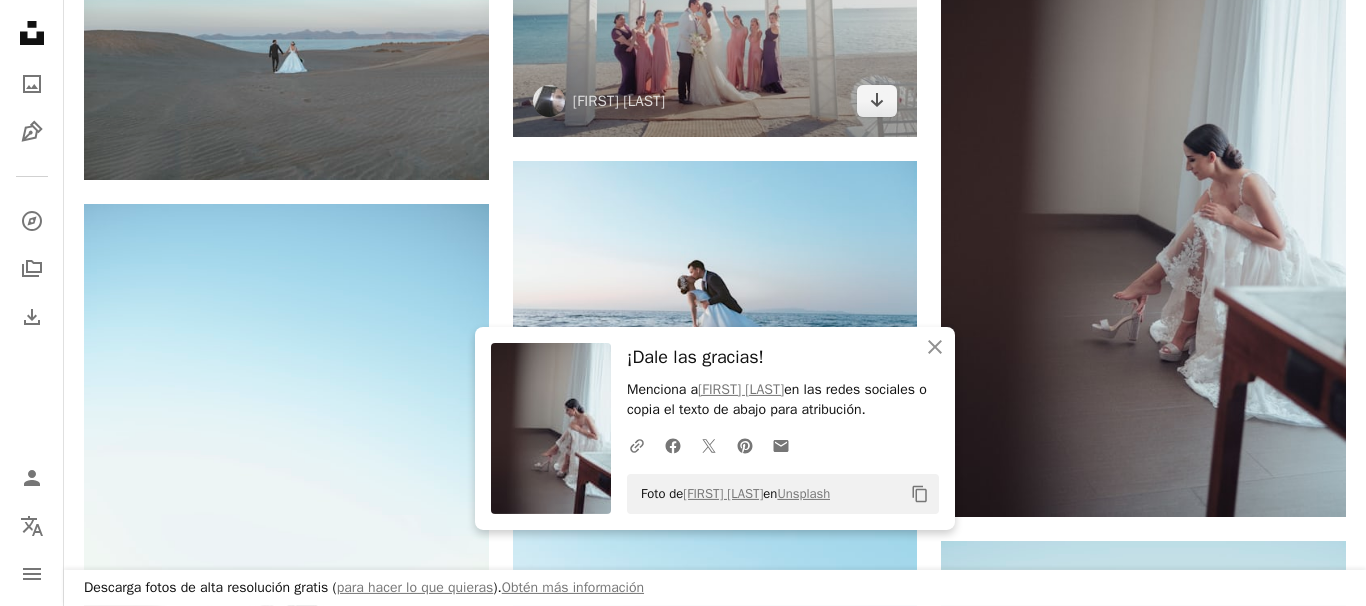 click at bounding box center [715, 2] 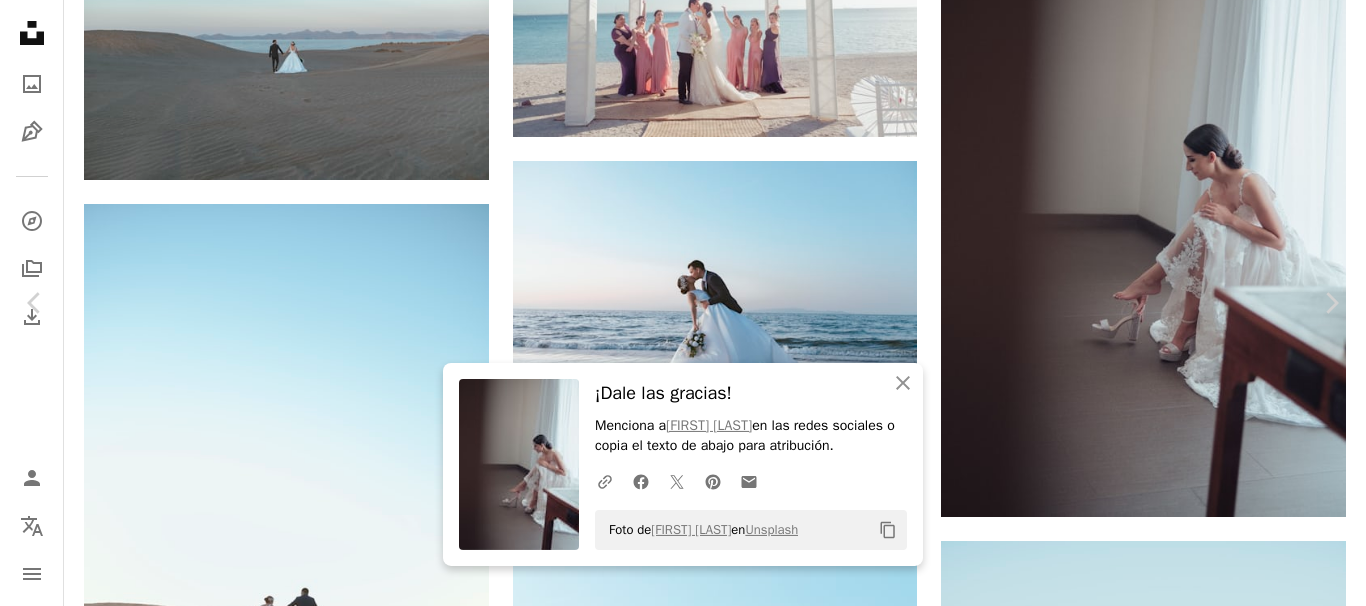 click at bounding box center [676, 4925] 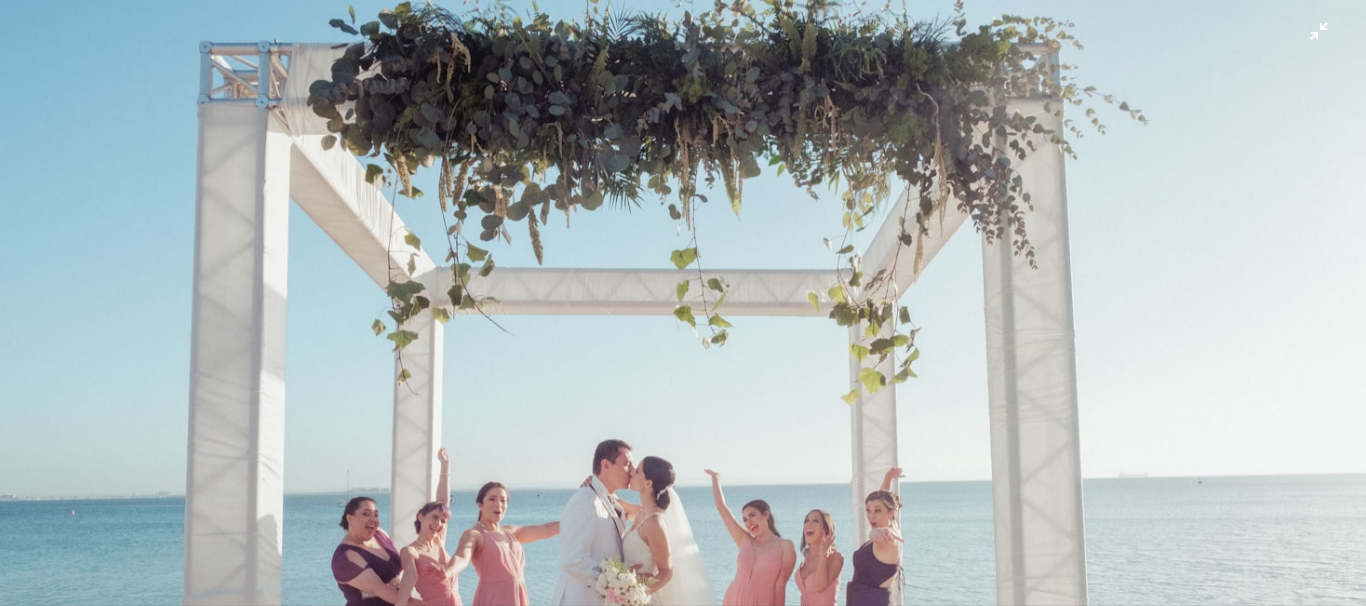 click at bounding box center [683, 455] 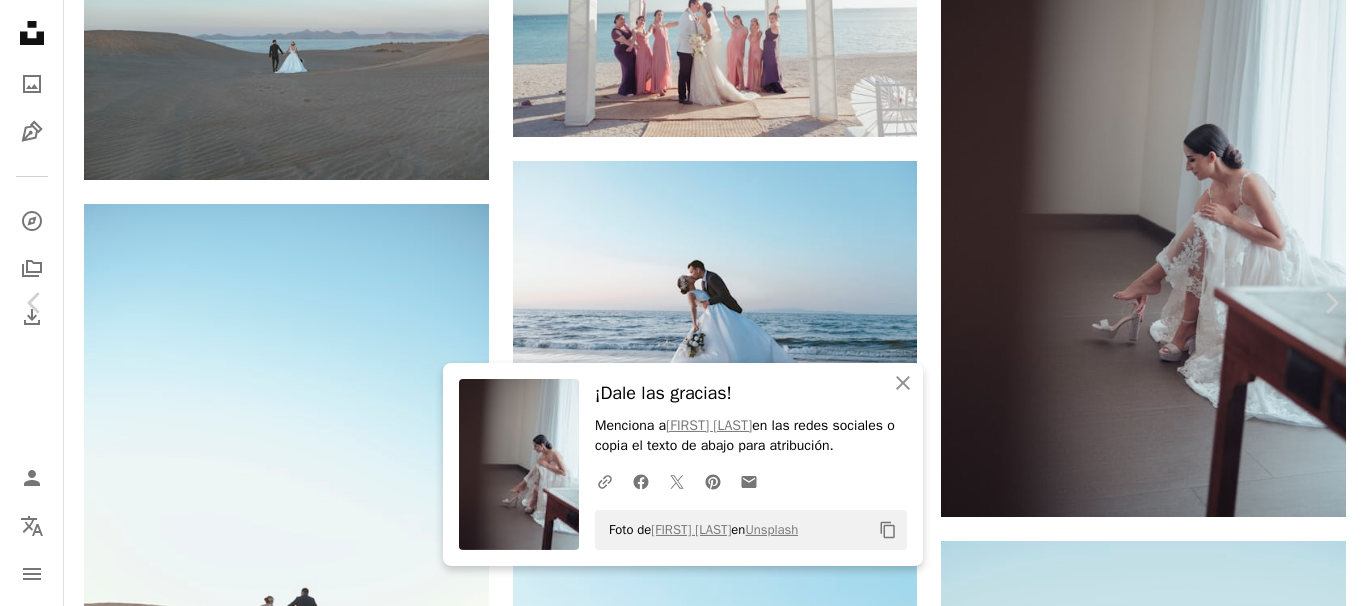 click on "An X shape" at bounding box center [20, 20] 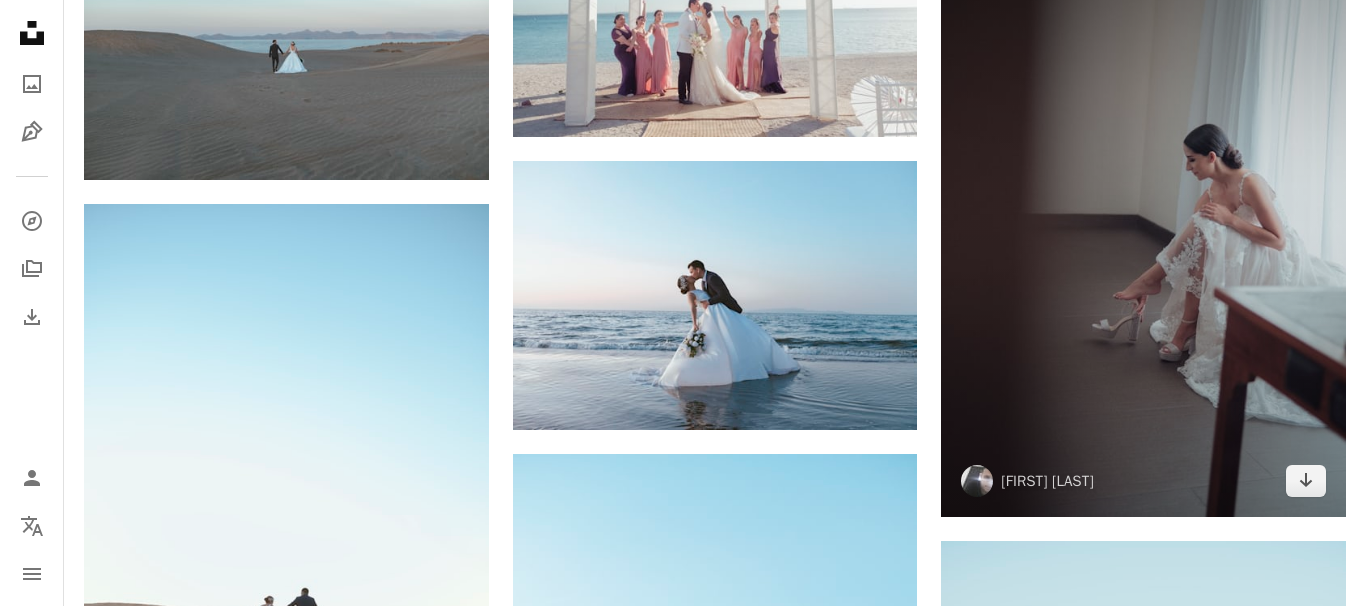 click on "Unsplash logo Página de inicio de Unsplash" 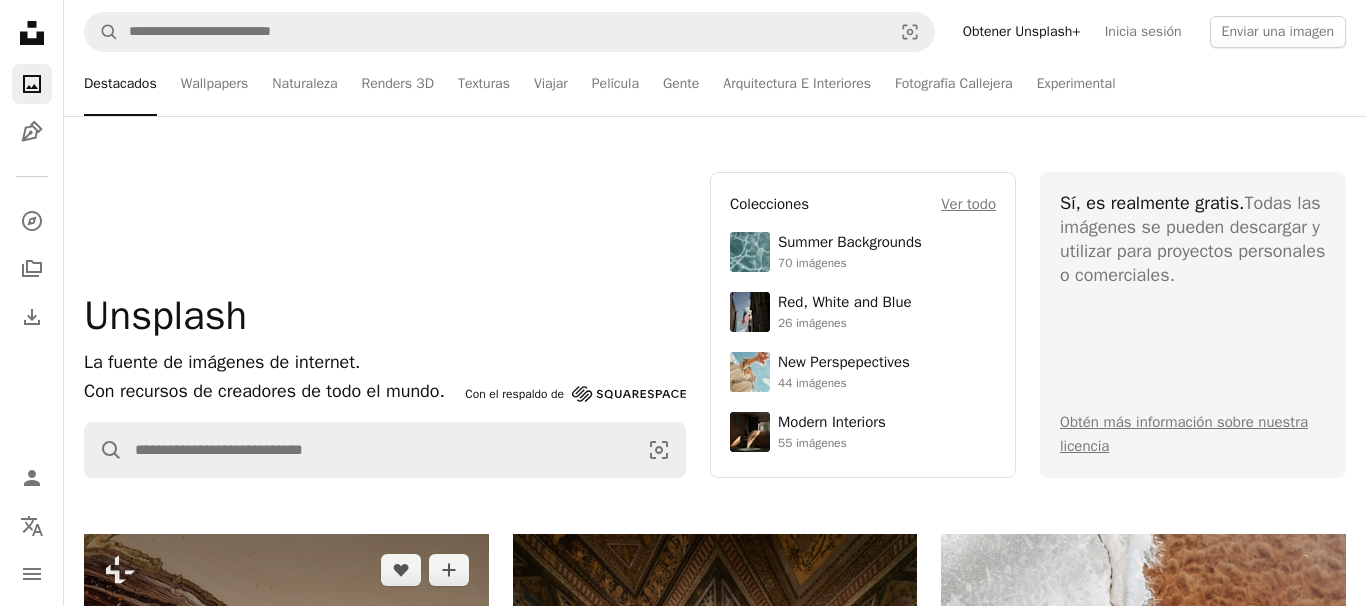 scroll, scrollTop: 572, scrollLeft: 0, axis: vertical 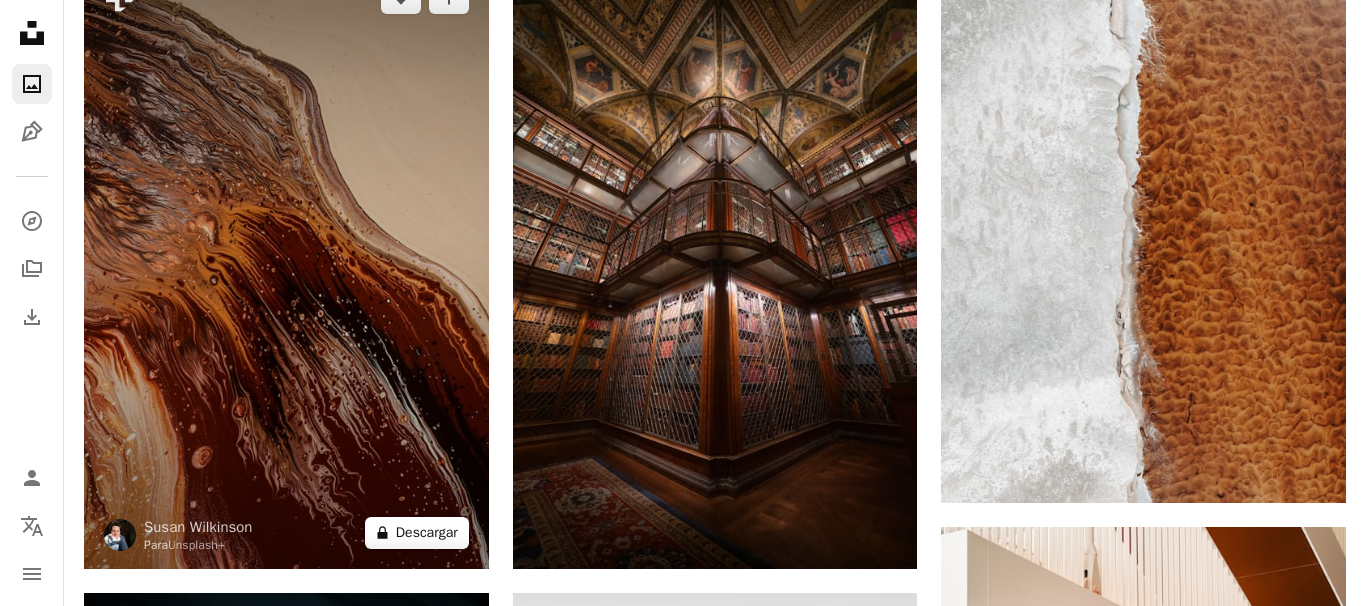 click on "A lock Descargar" at bounding box center (417, 533) 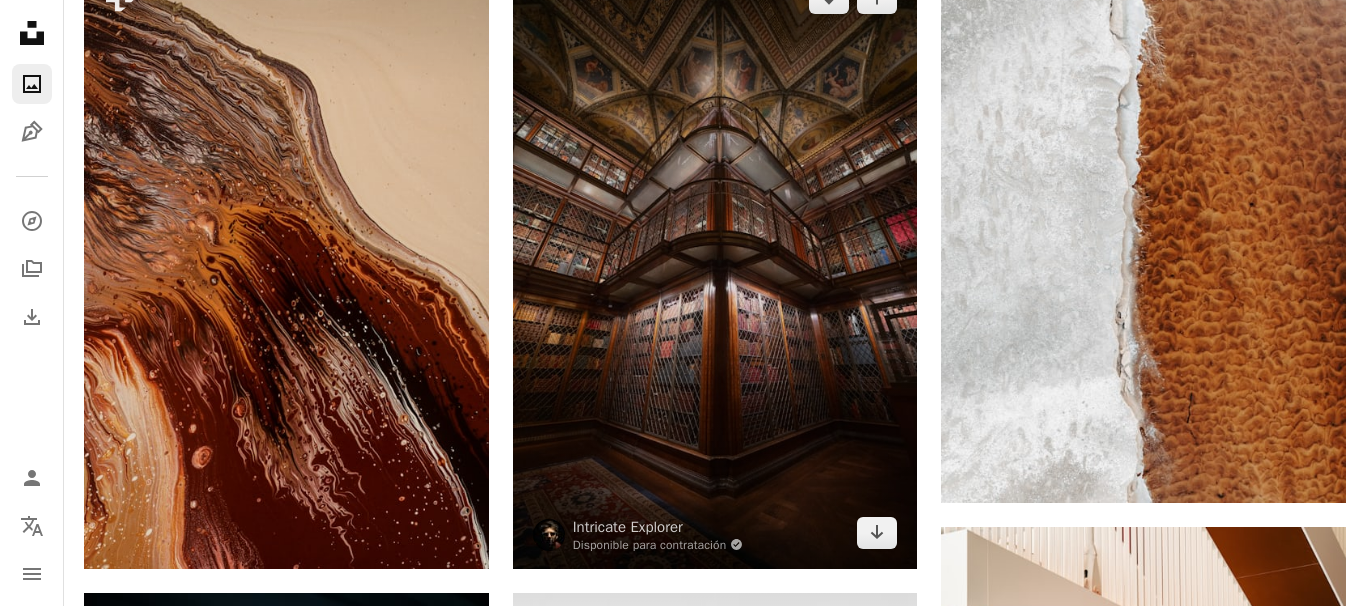 scroll, scrollTop: 34, scrollLeft: 0, axis: vertical 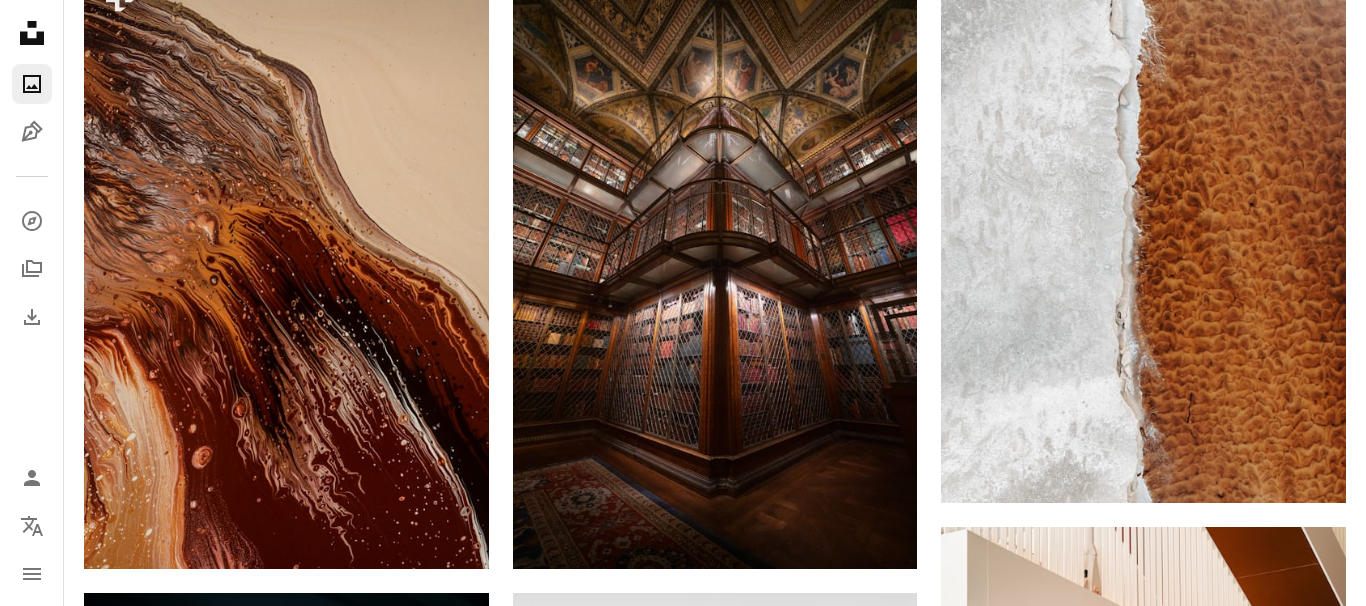 click on "An X shape" at bounding box center [20, 20] 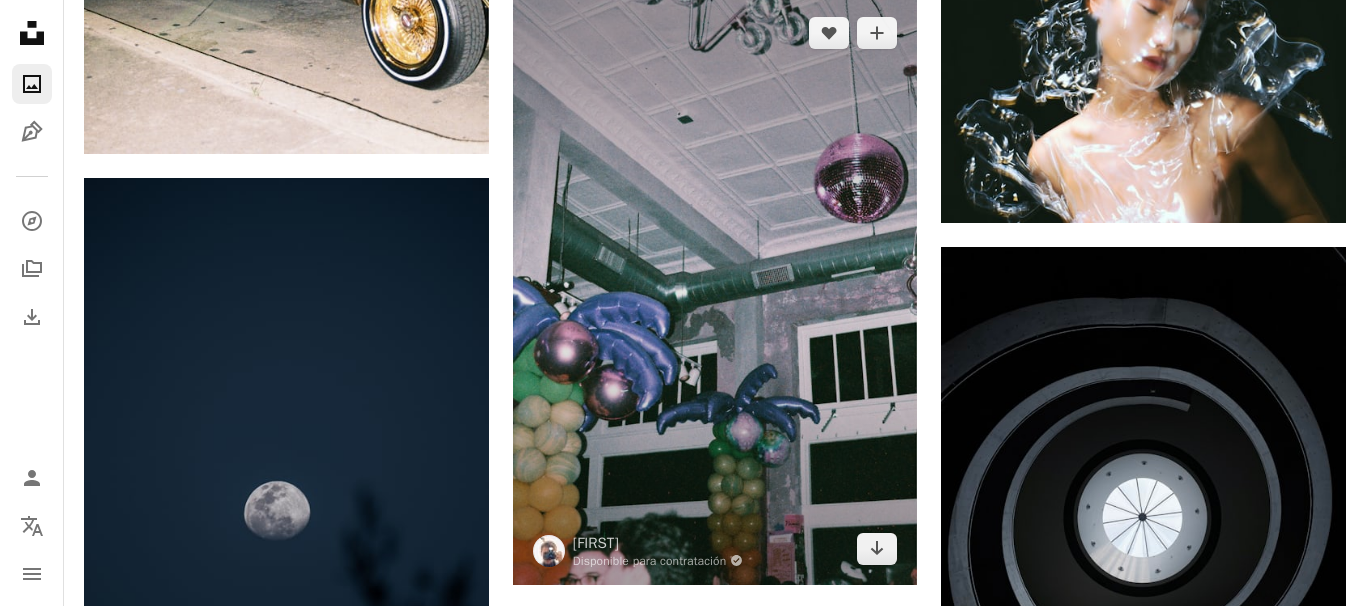 scroll, scrollTop: 0, scrollLeft: 0, axis: both 